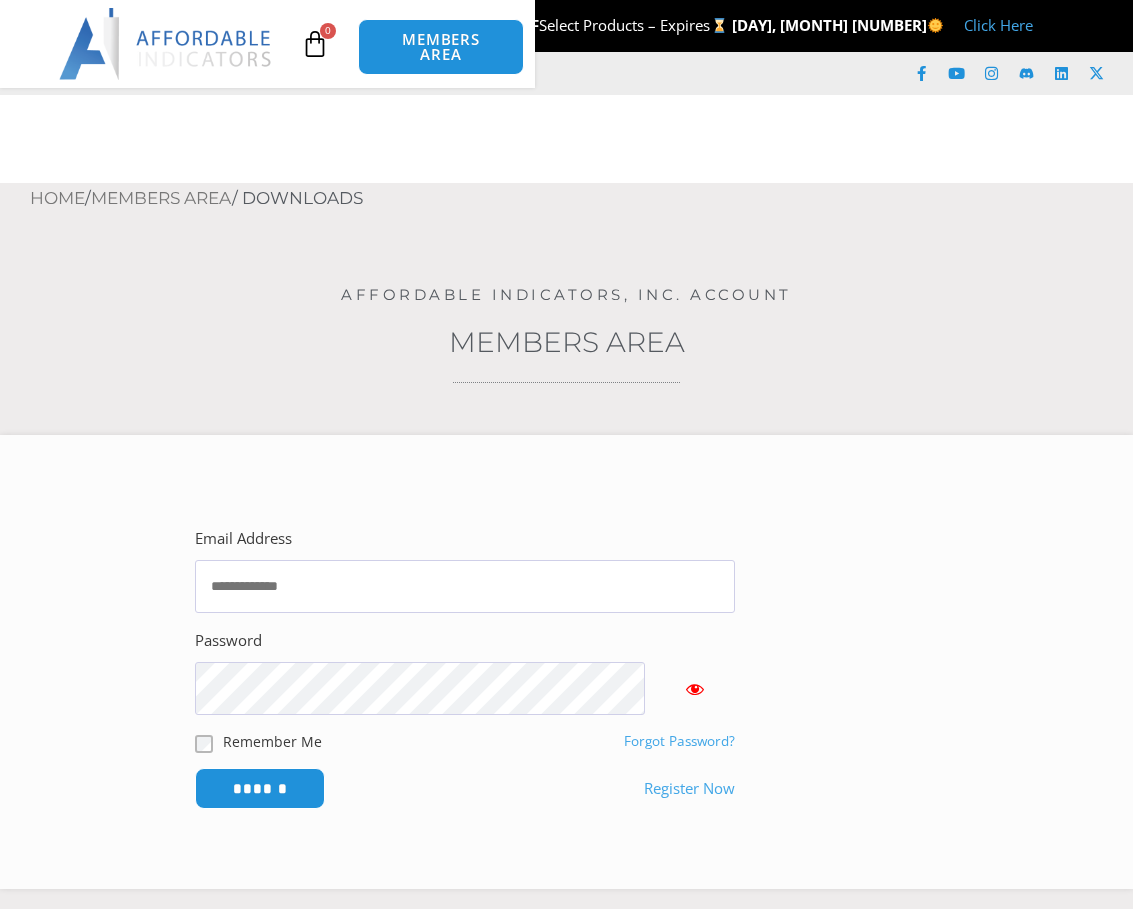 scroll, scrollTop: 0, scrollLeft: 0, axis: both 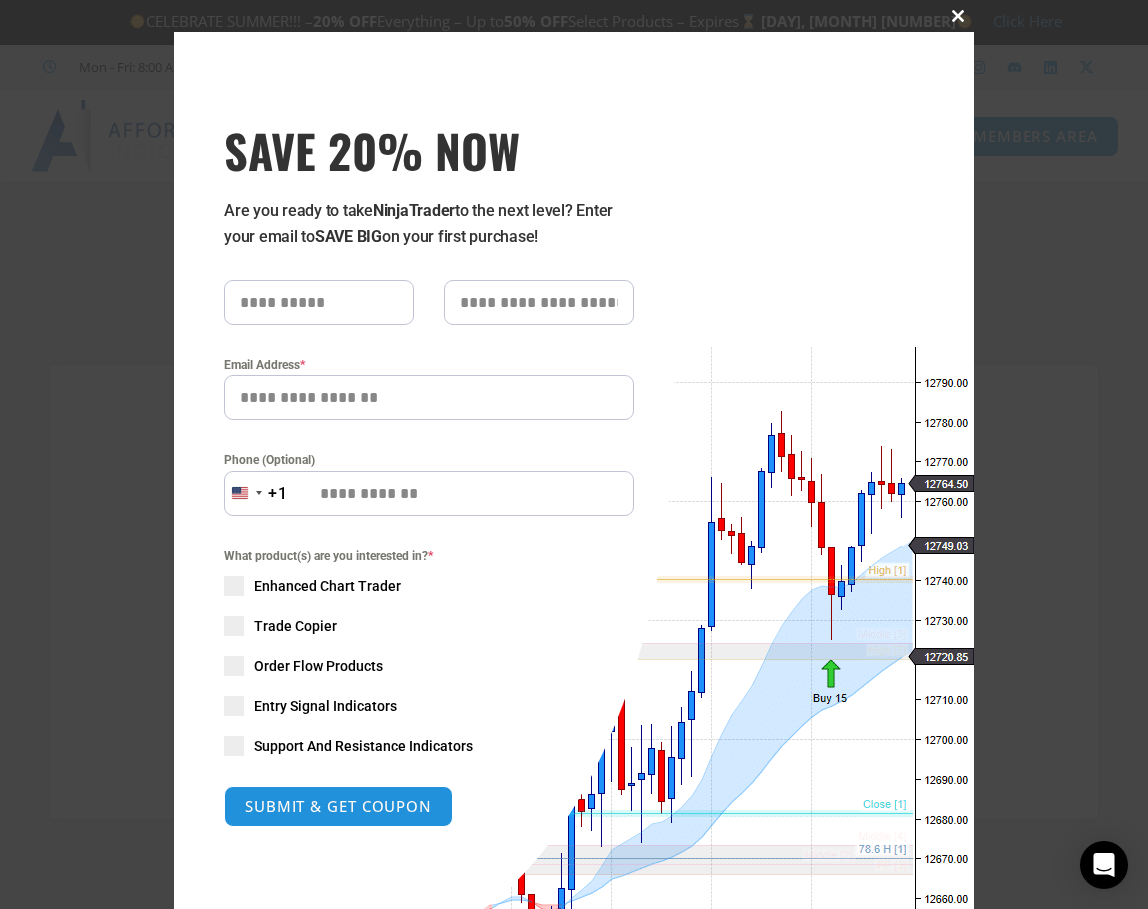 type 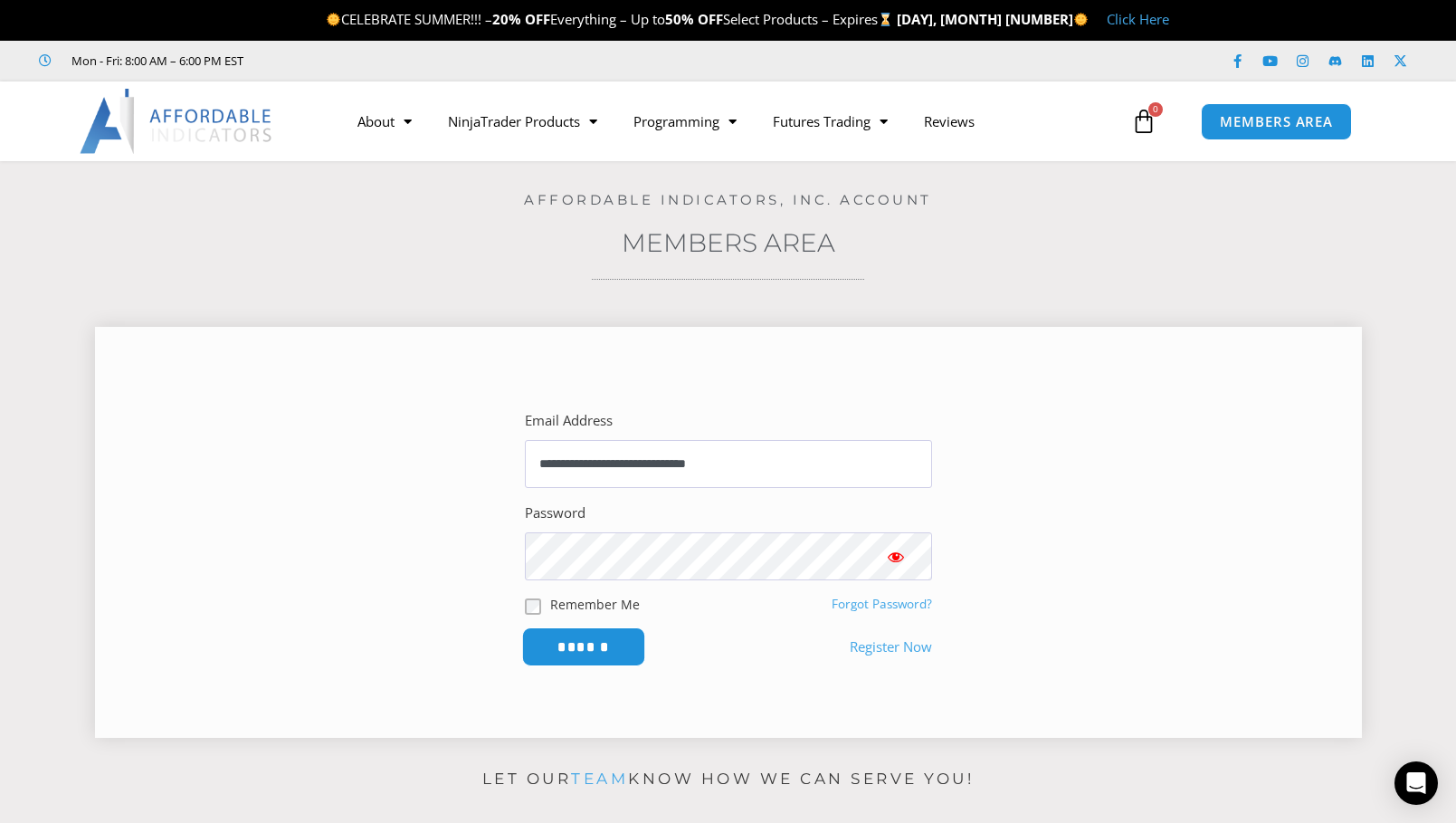 click on "******" at bounding box center (583, 646) 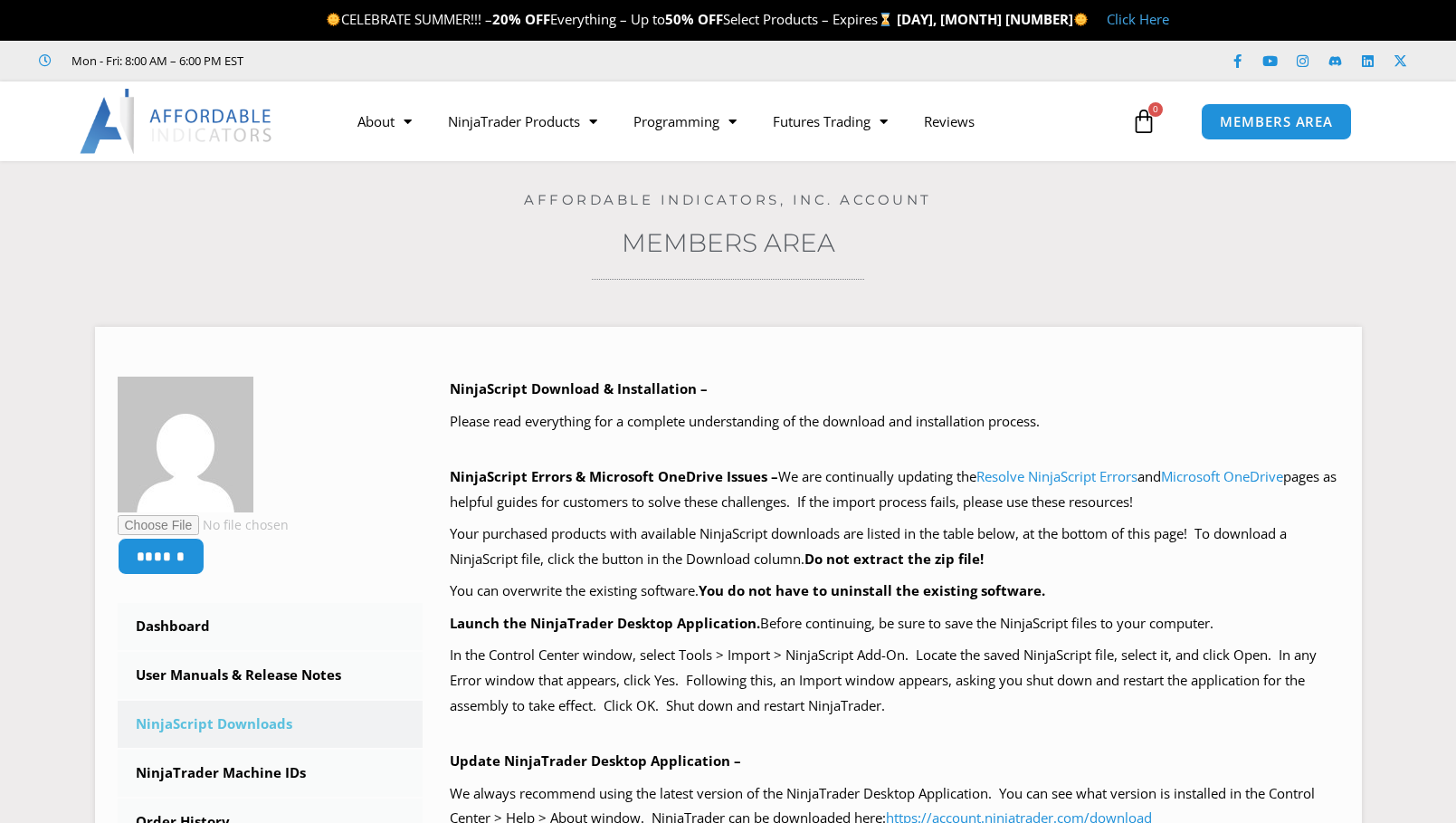 scroll, scrollTop: 0, scrollLeft: 0, axis: both 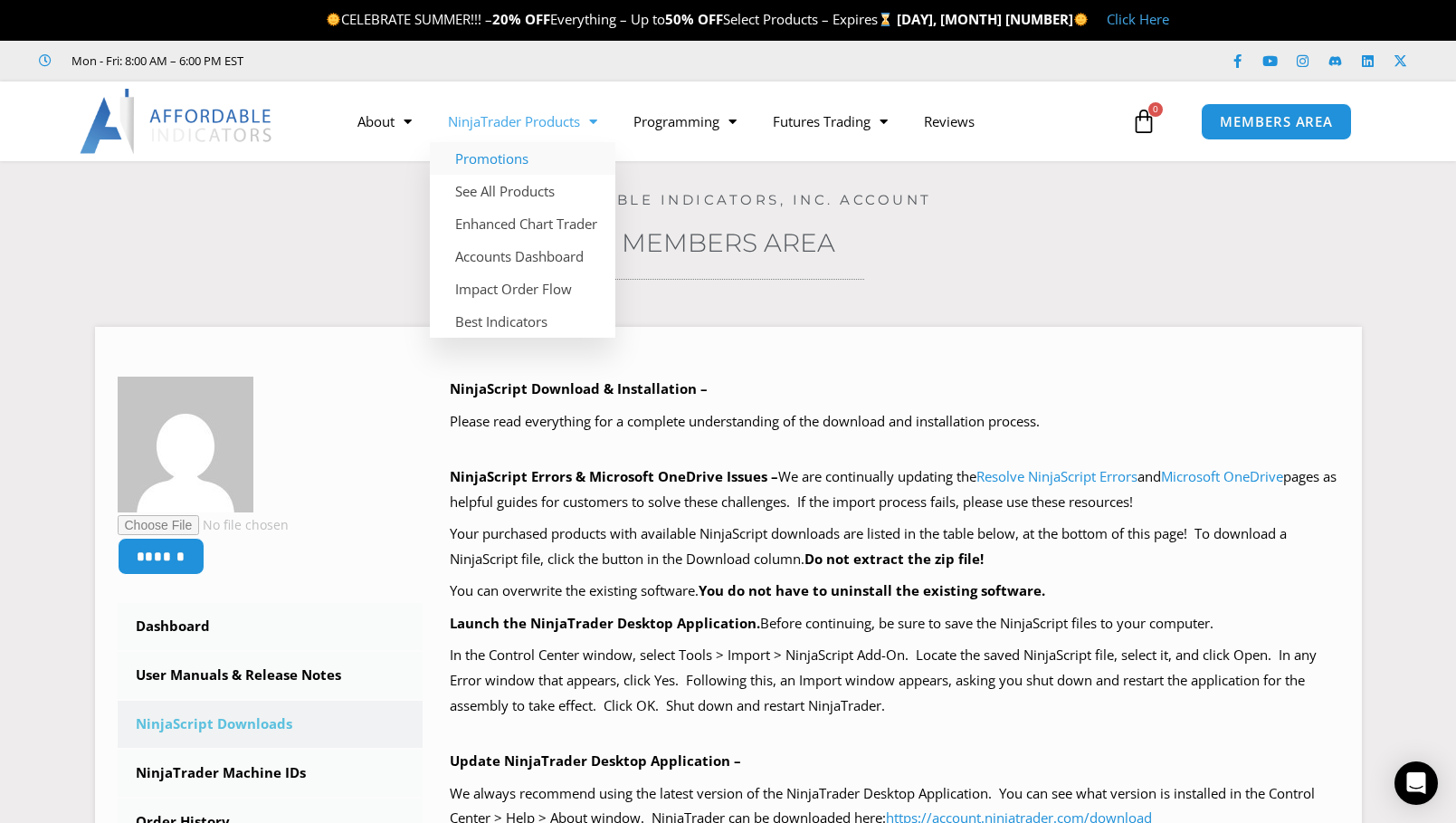 click on "Promotions" 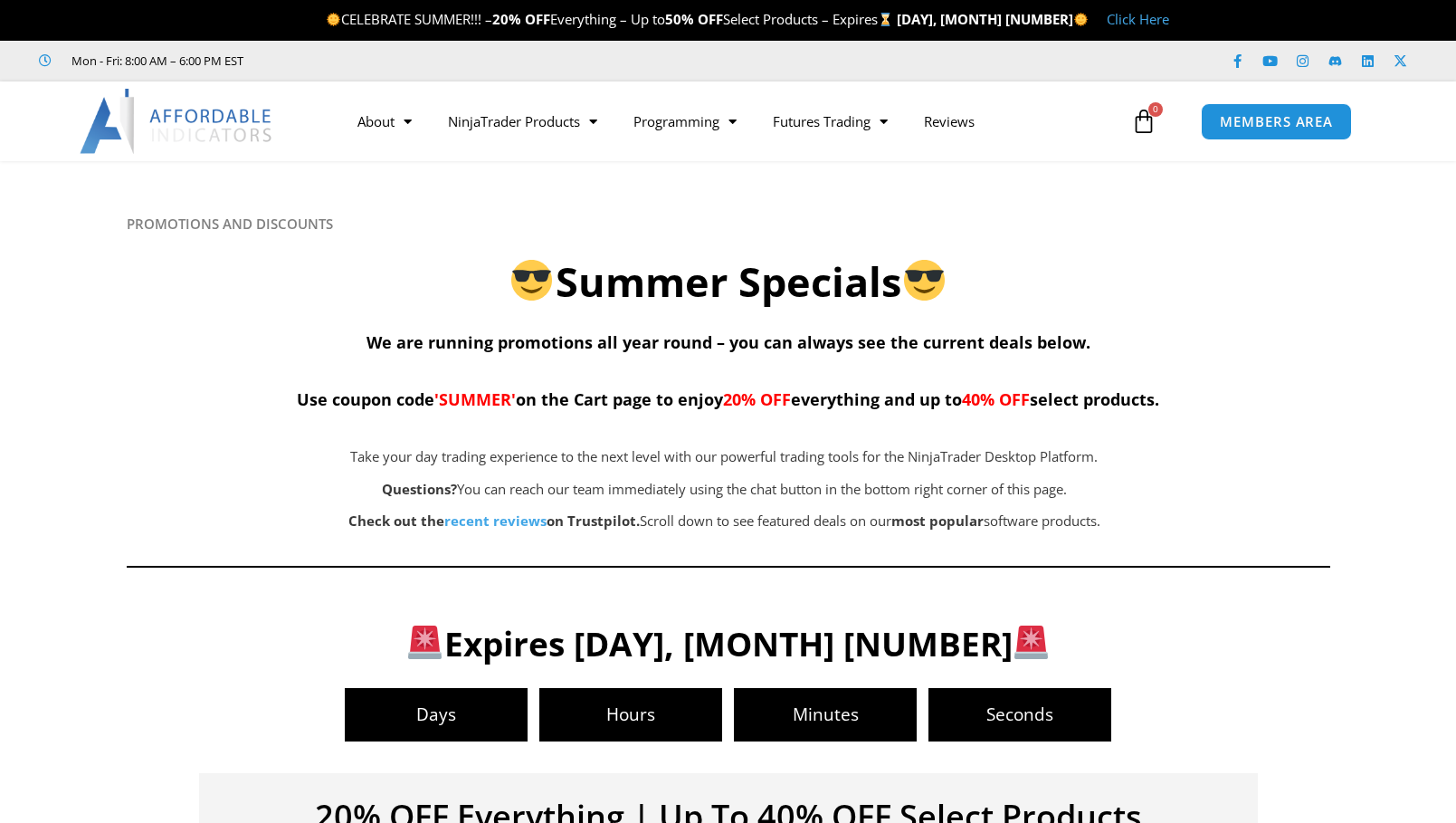 scroll, scrollTop: 0, scrollLeft: 0, axis: both 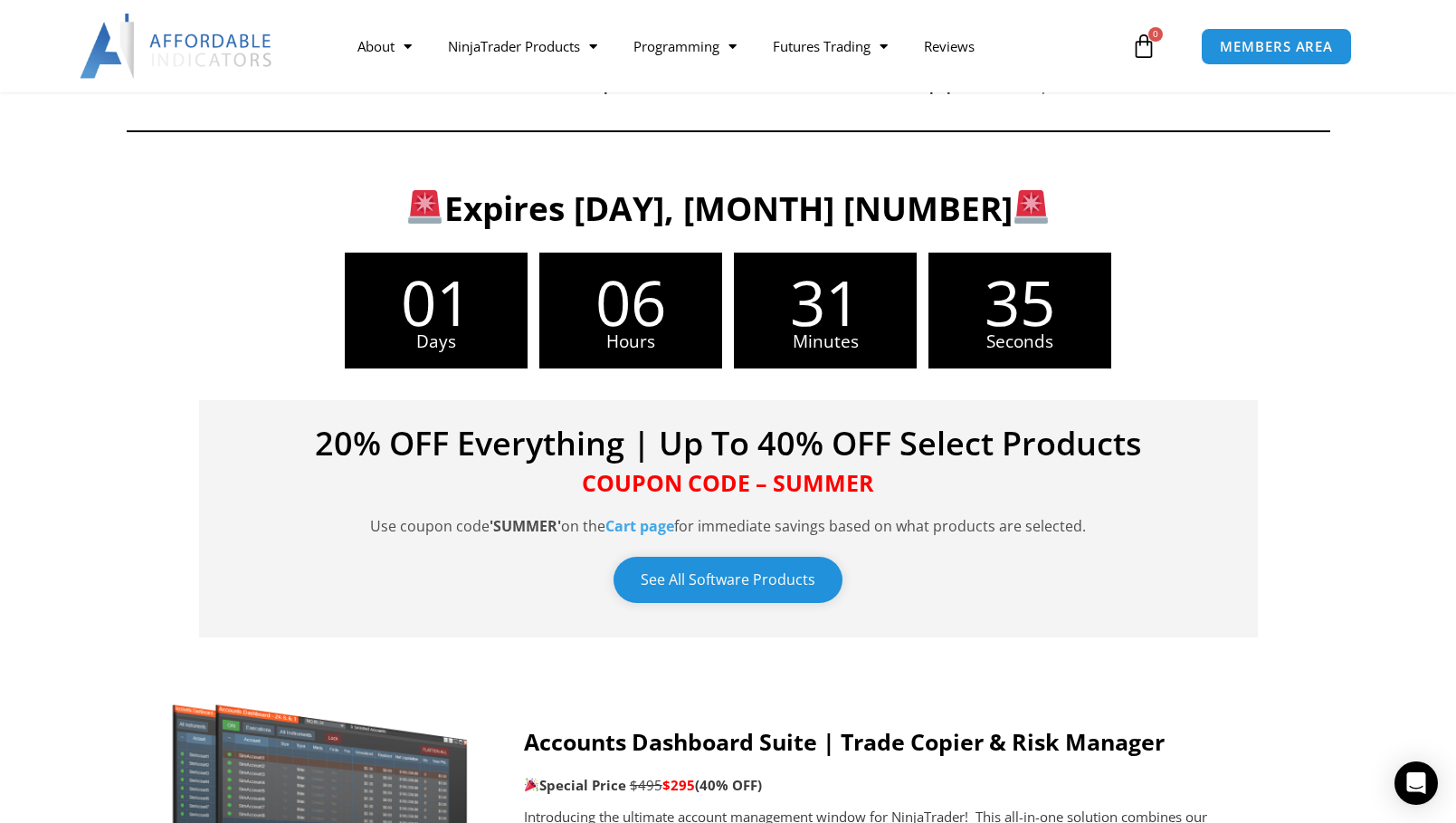 click on "See All Software Products" at bounding box center (728, 579) 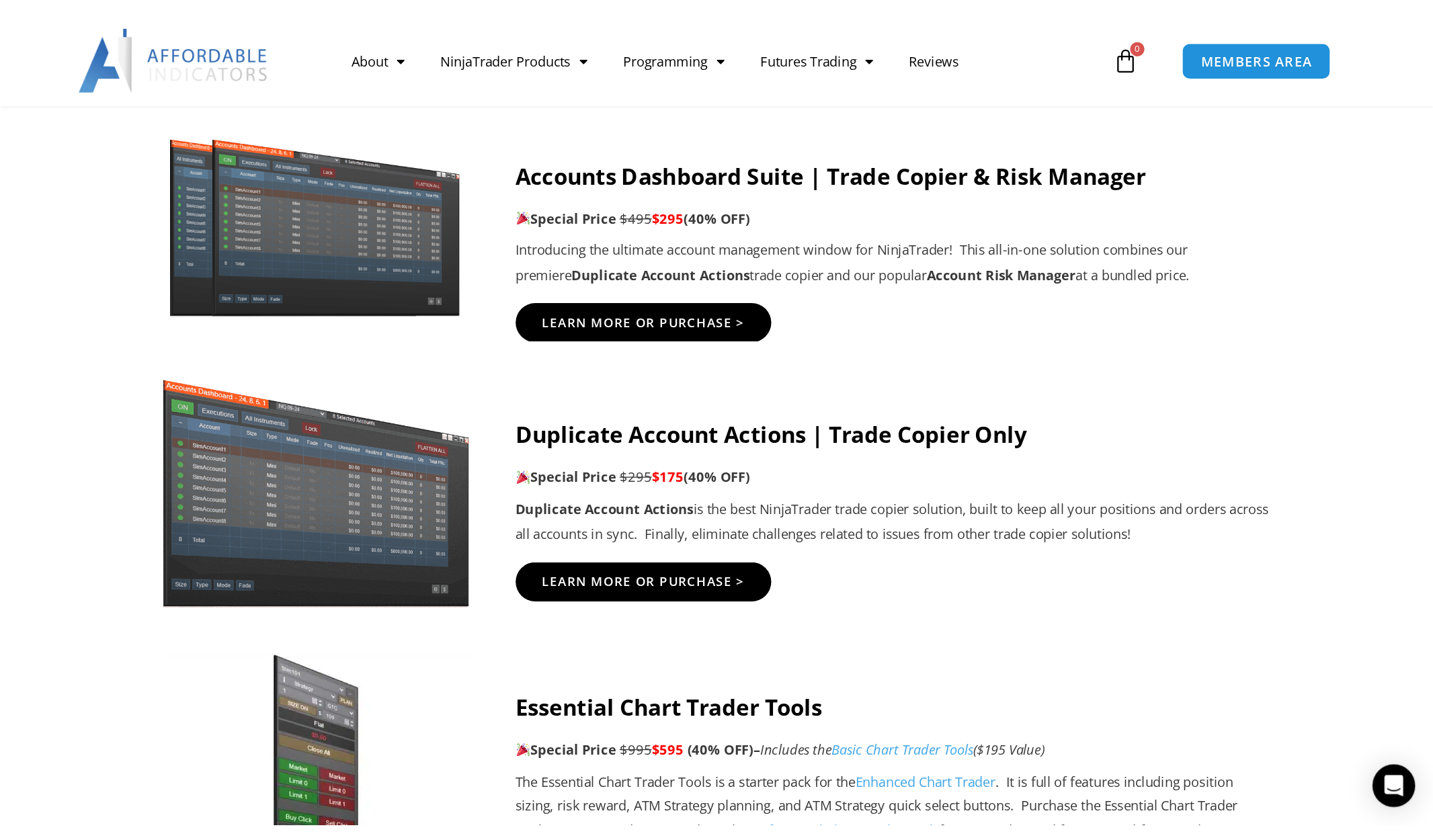 scroll, scrollTop: 747, scrollLeft: 0, axis: vertical 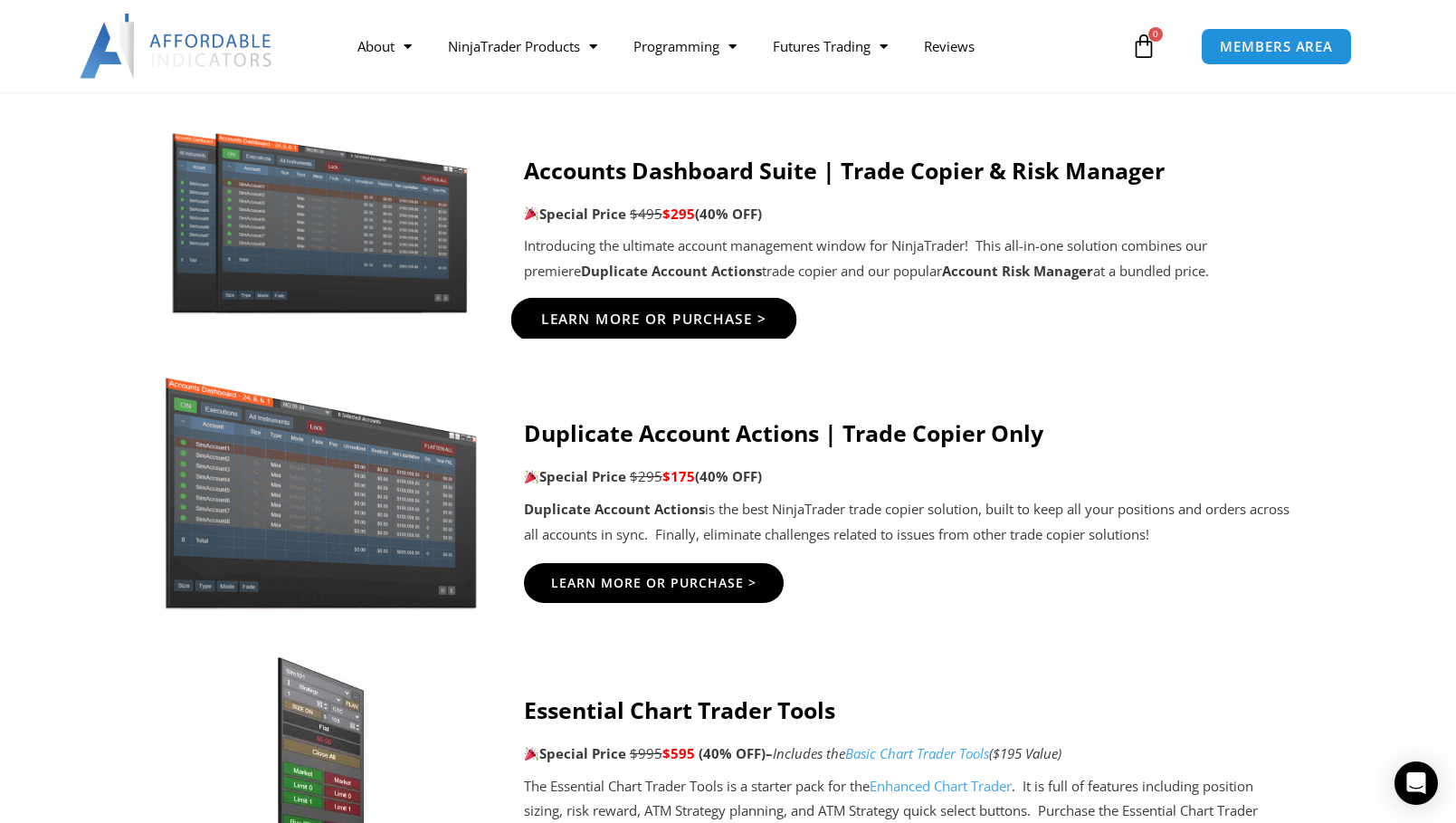 click on "Learn More Or Purchase >" at bounding box center (653, 320) 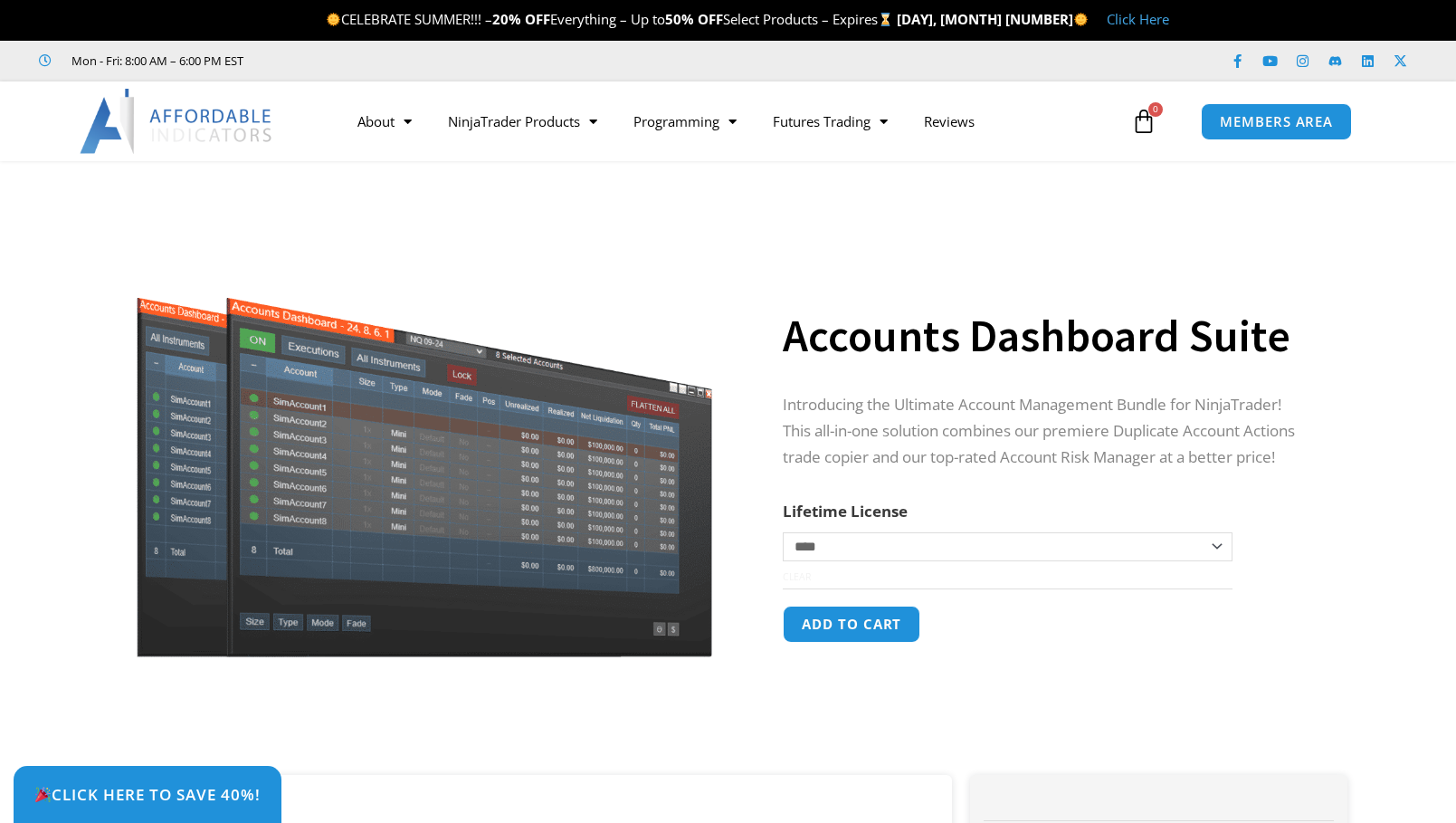 scroll, scrollTop: 0, scrollLeft: 0, axis: both 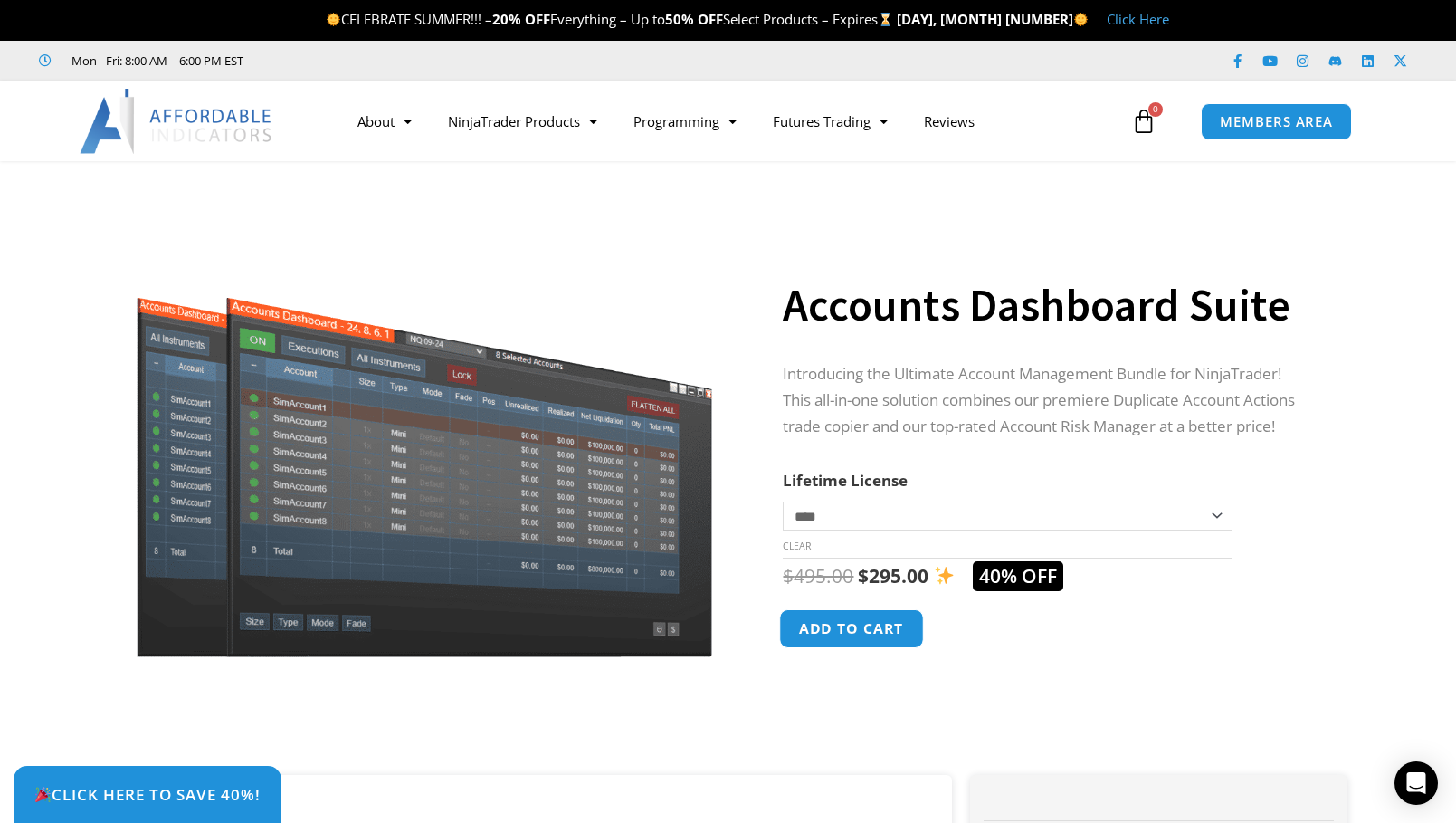 click on "Add to cart" 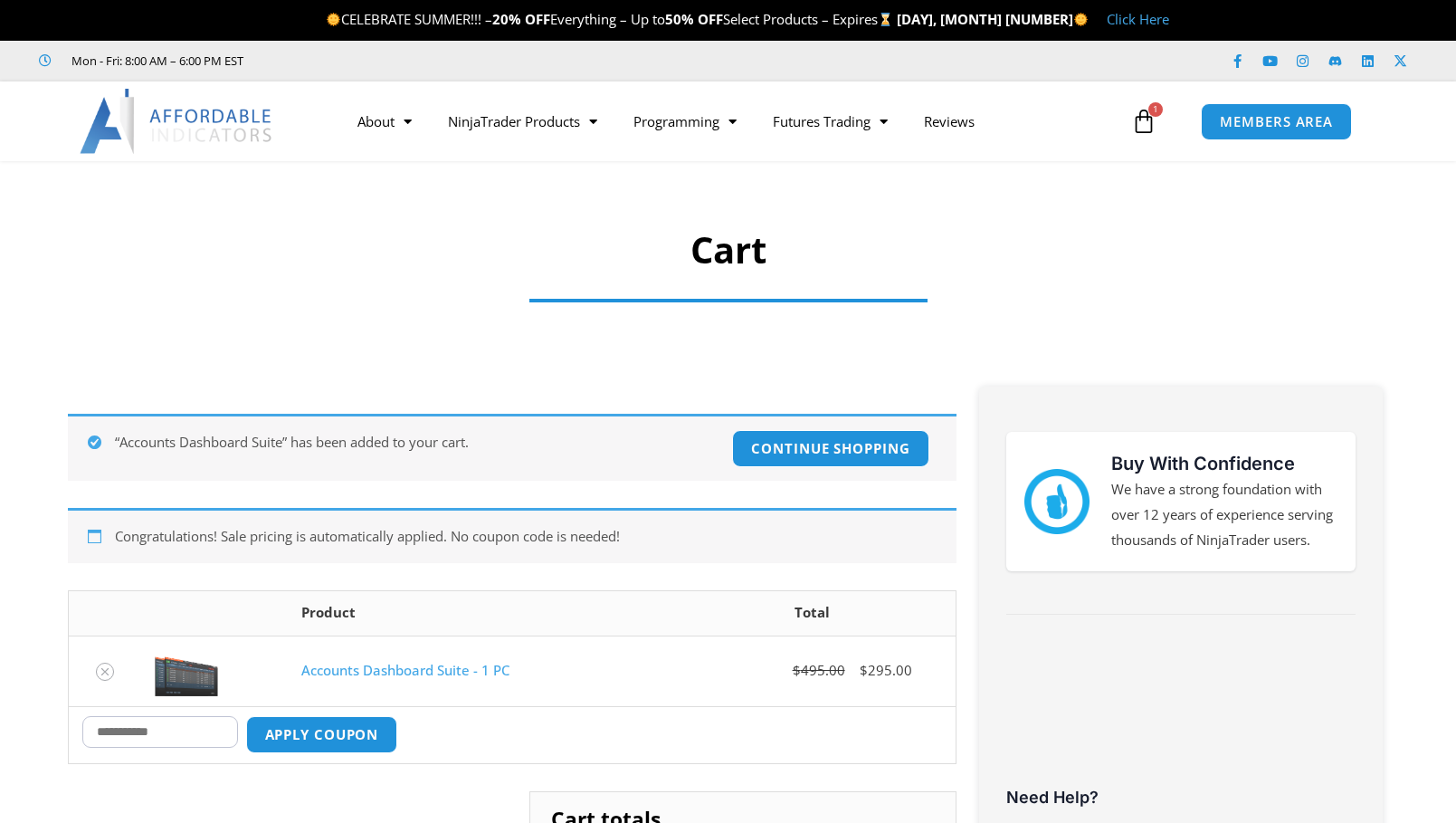 scroll, scrollTop: 0, scrollLeft: 0, axis: both 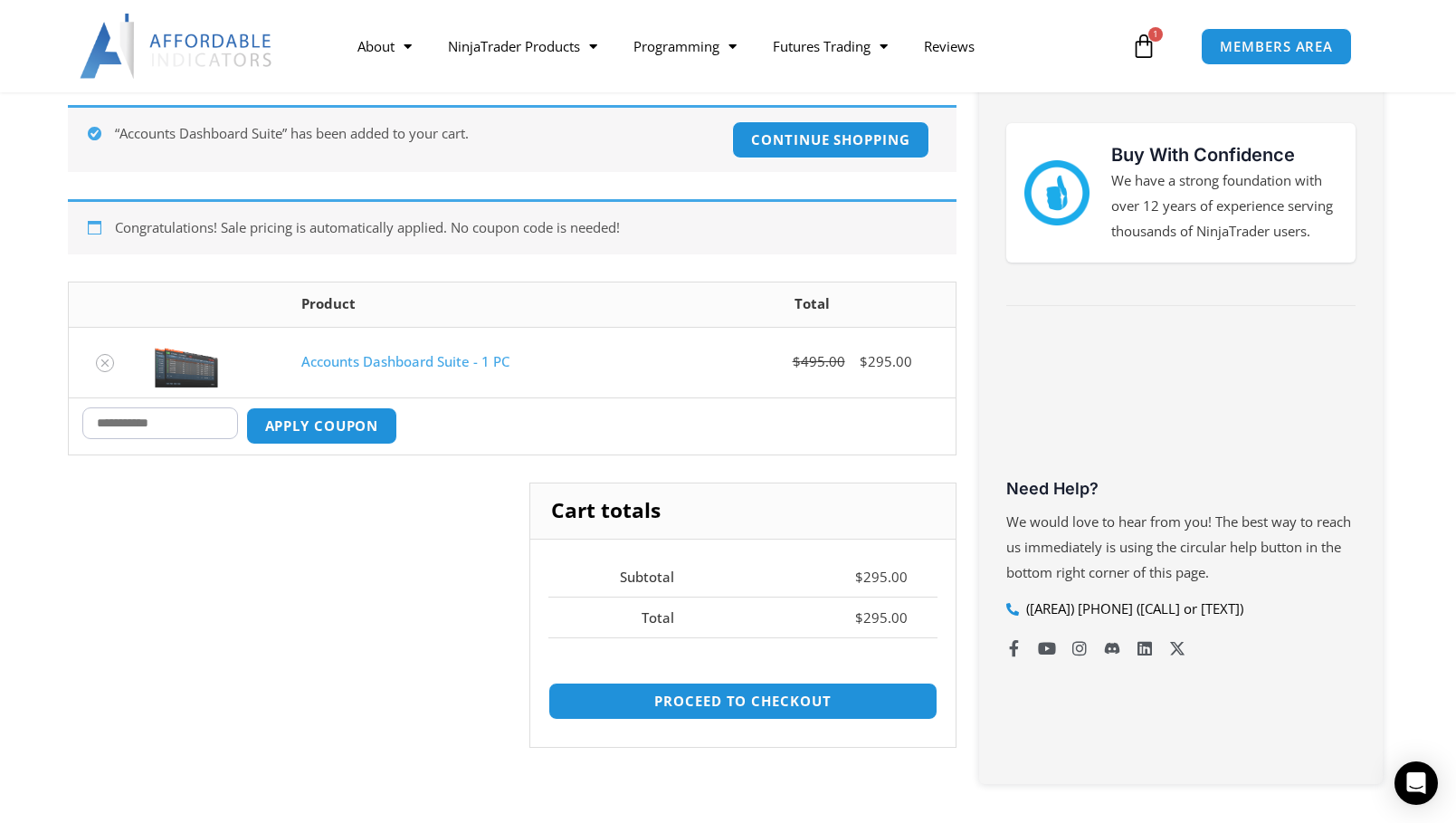 click on "Coupon:" at bounding box center (160, 423) 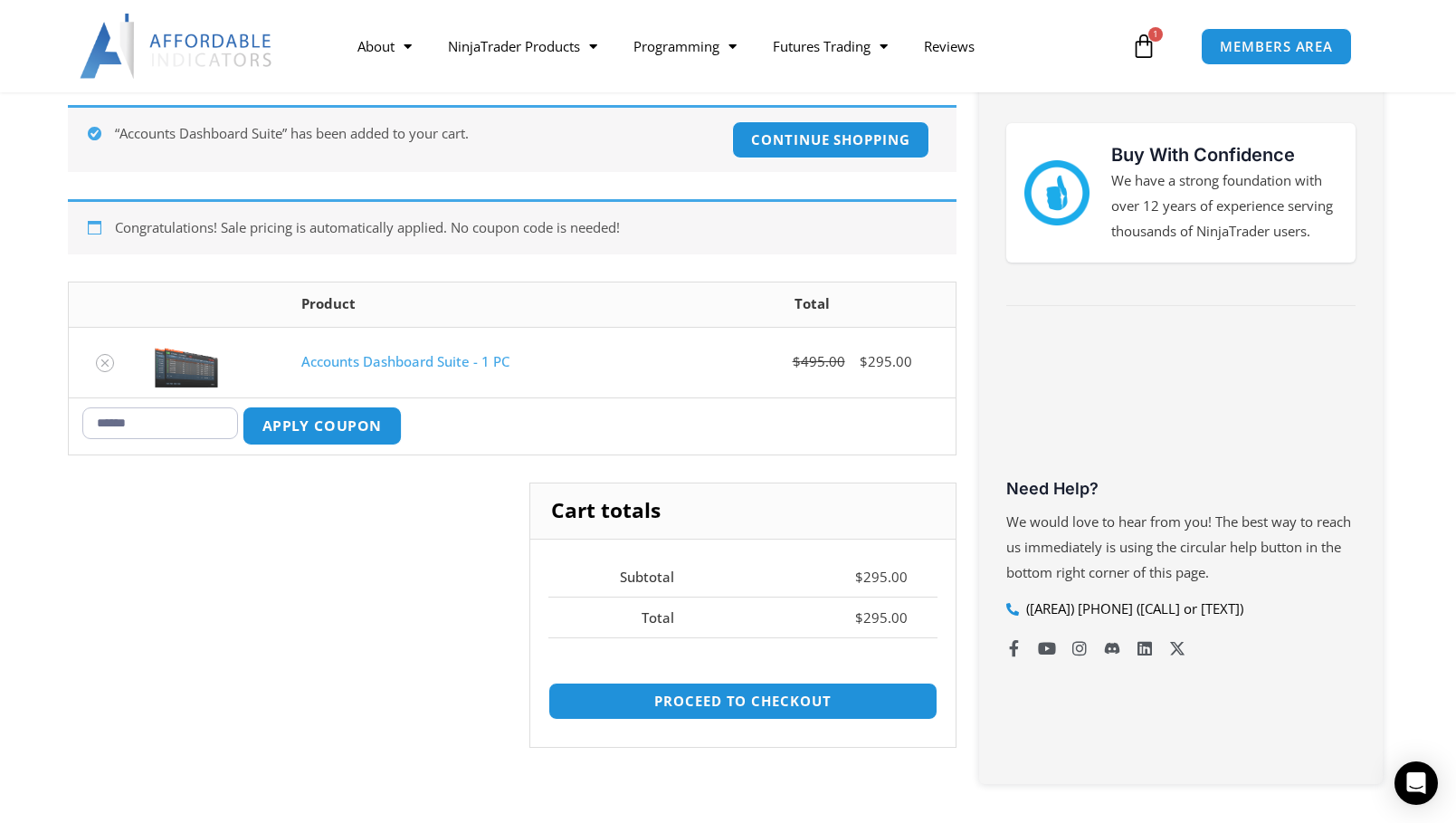 type on "******" 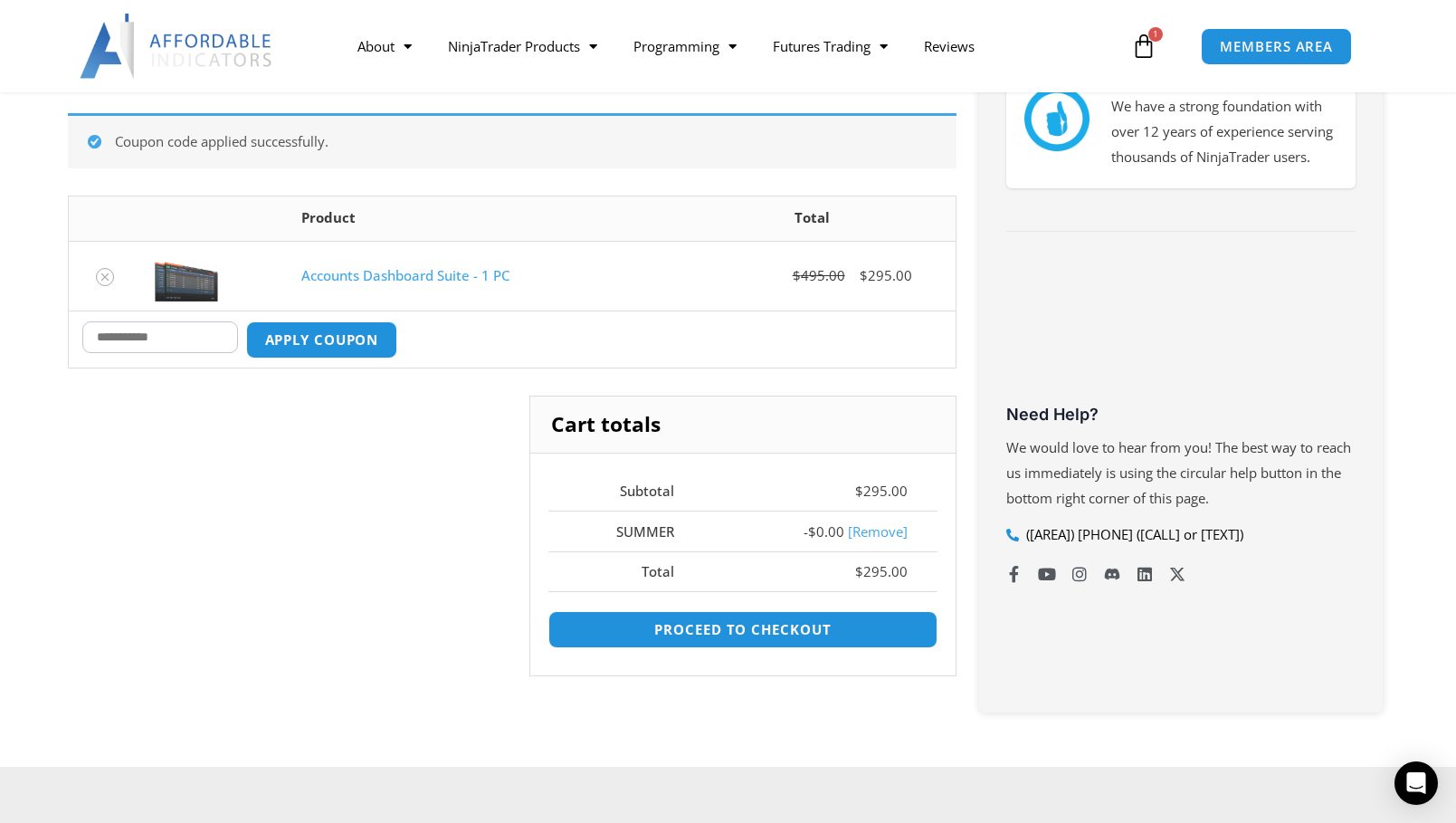 scroll, scrollTop: 406, scrollLeft: 0, axis: vertical 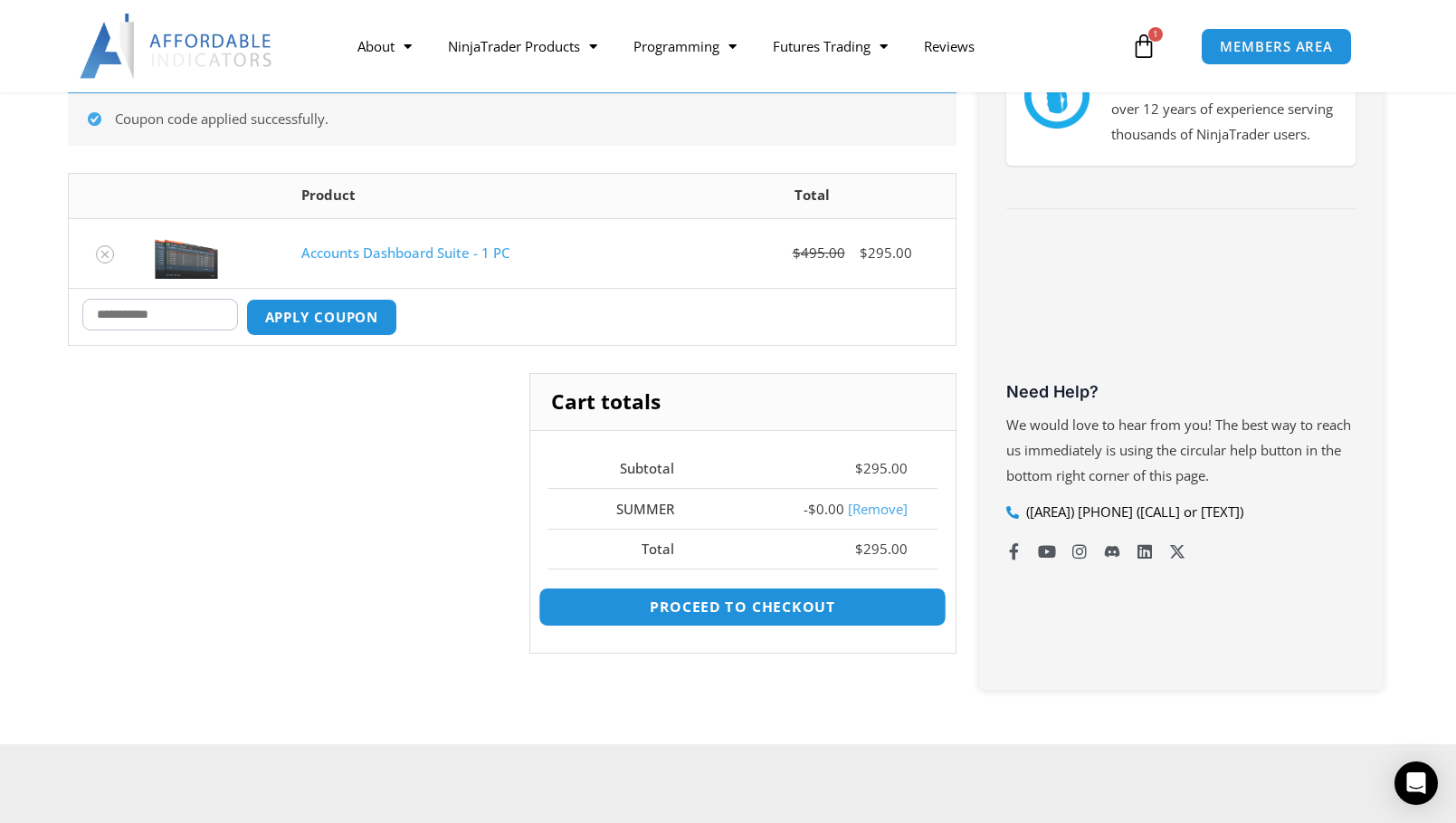 click on "Proceed to checkout" at bounding box center [742, 607] 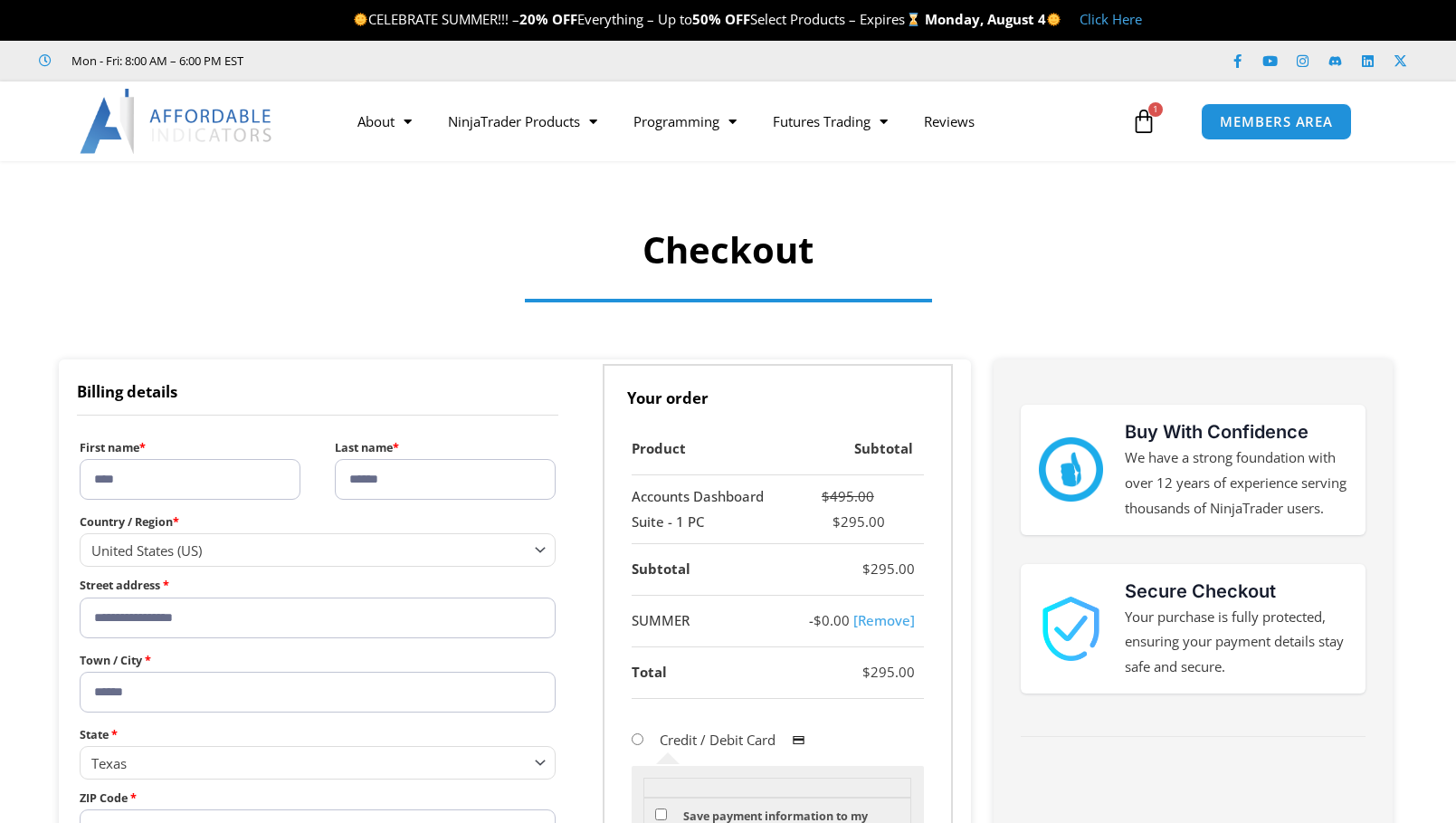 select on "**" 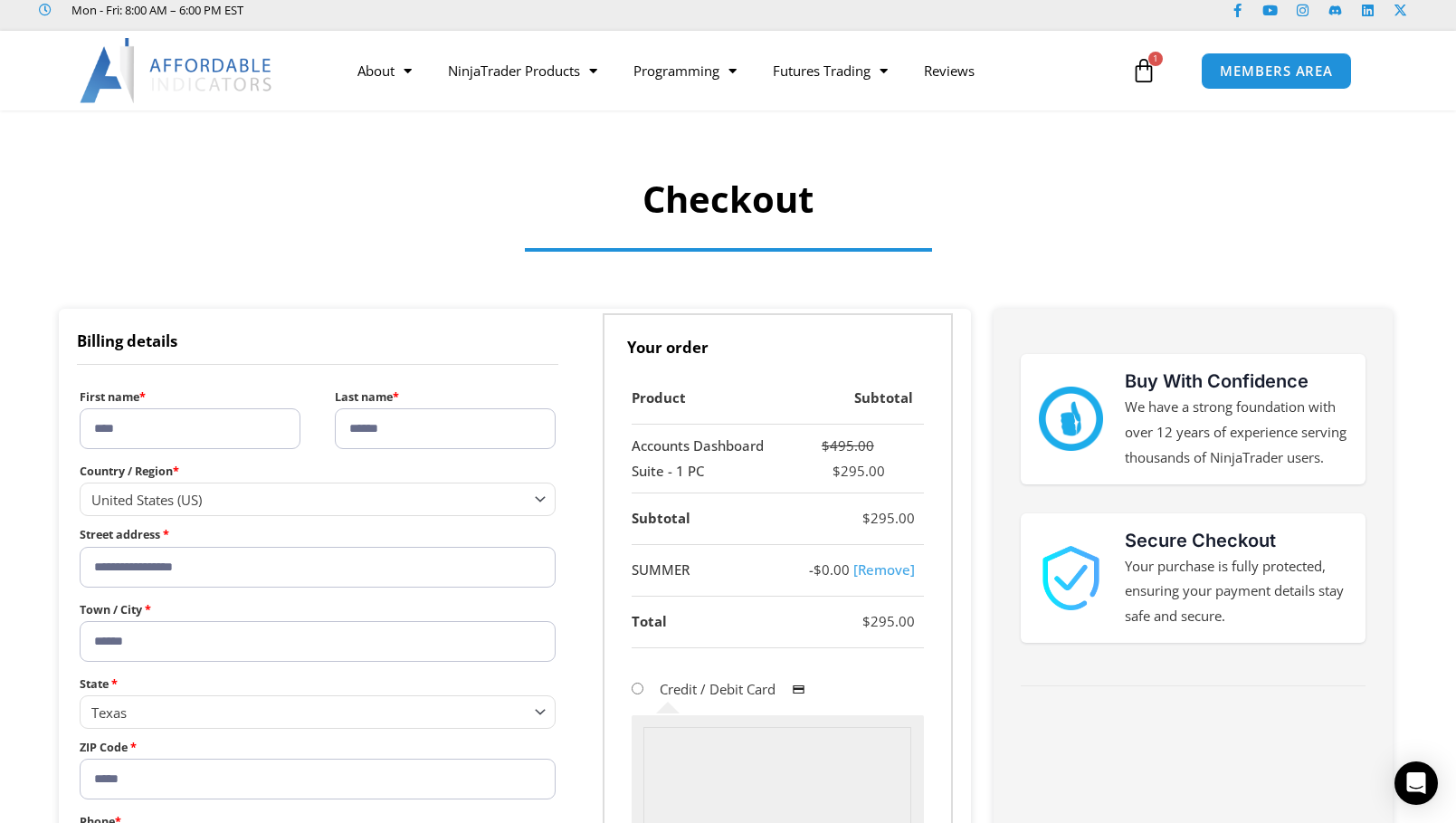scroll, scrollTop: 49, scrollLeft: 0, axis: vertical 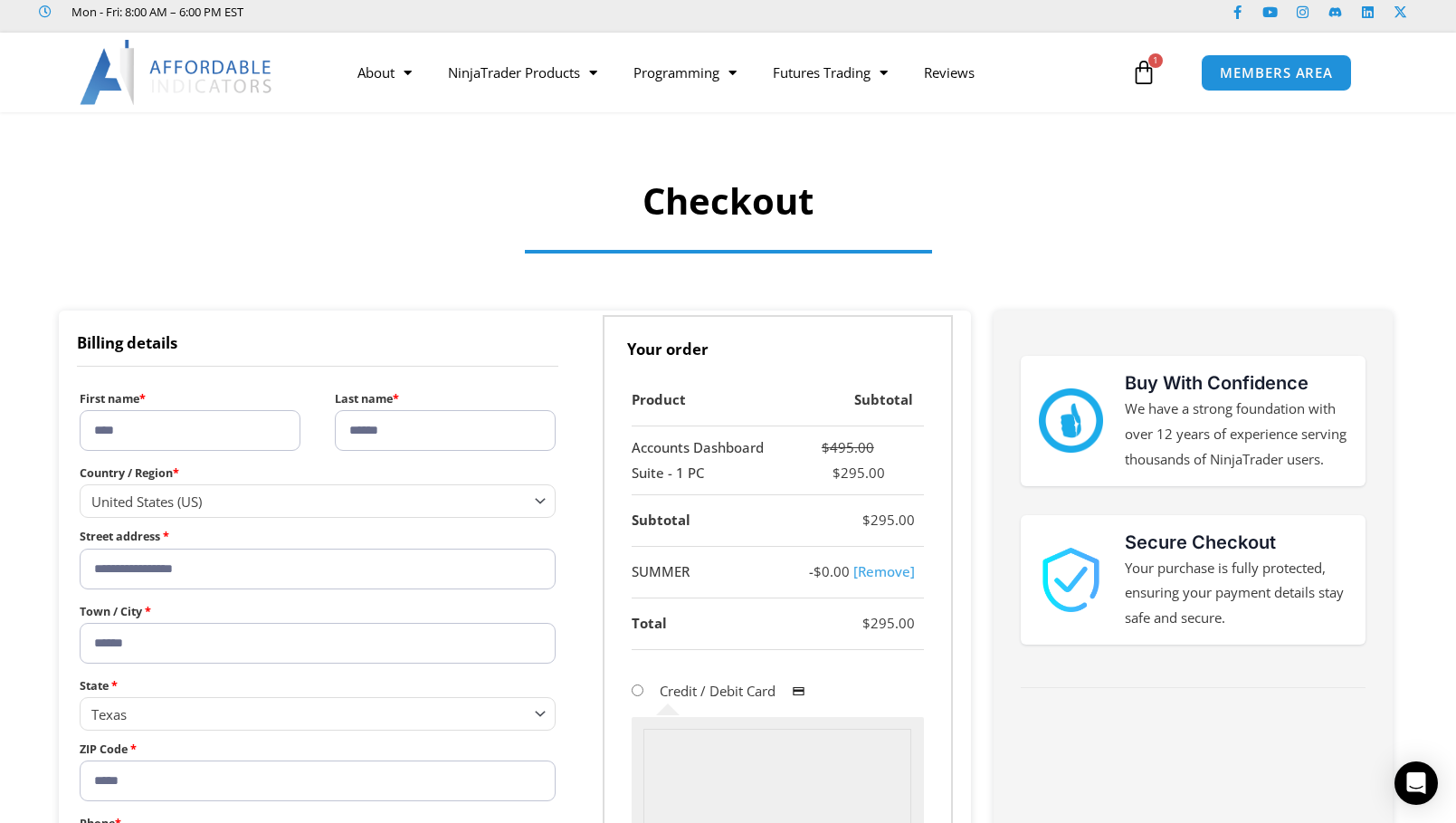 click on "[Remove]" at bounding box center [884, 571] 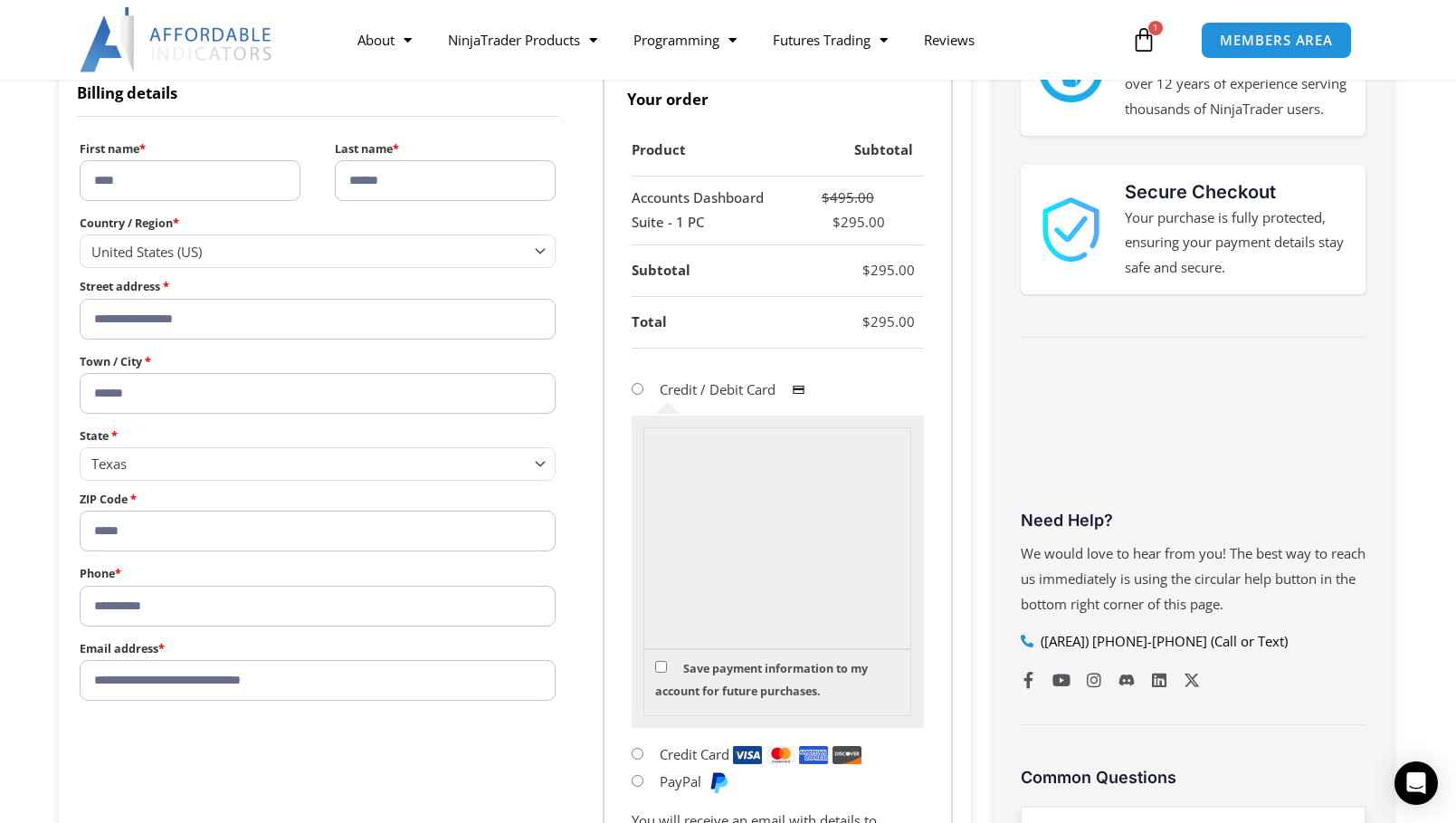 scroll, scrollTop: 0, scrollLeft: 0, axis: both 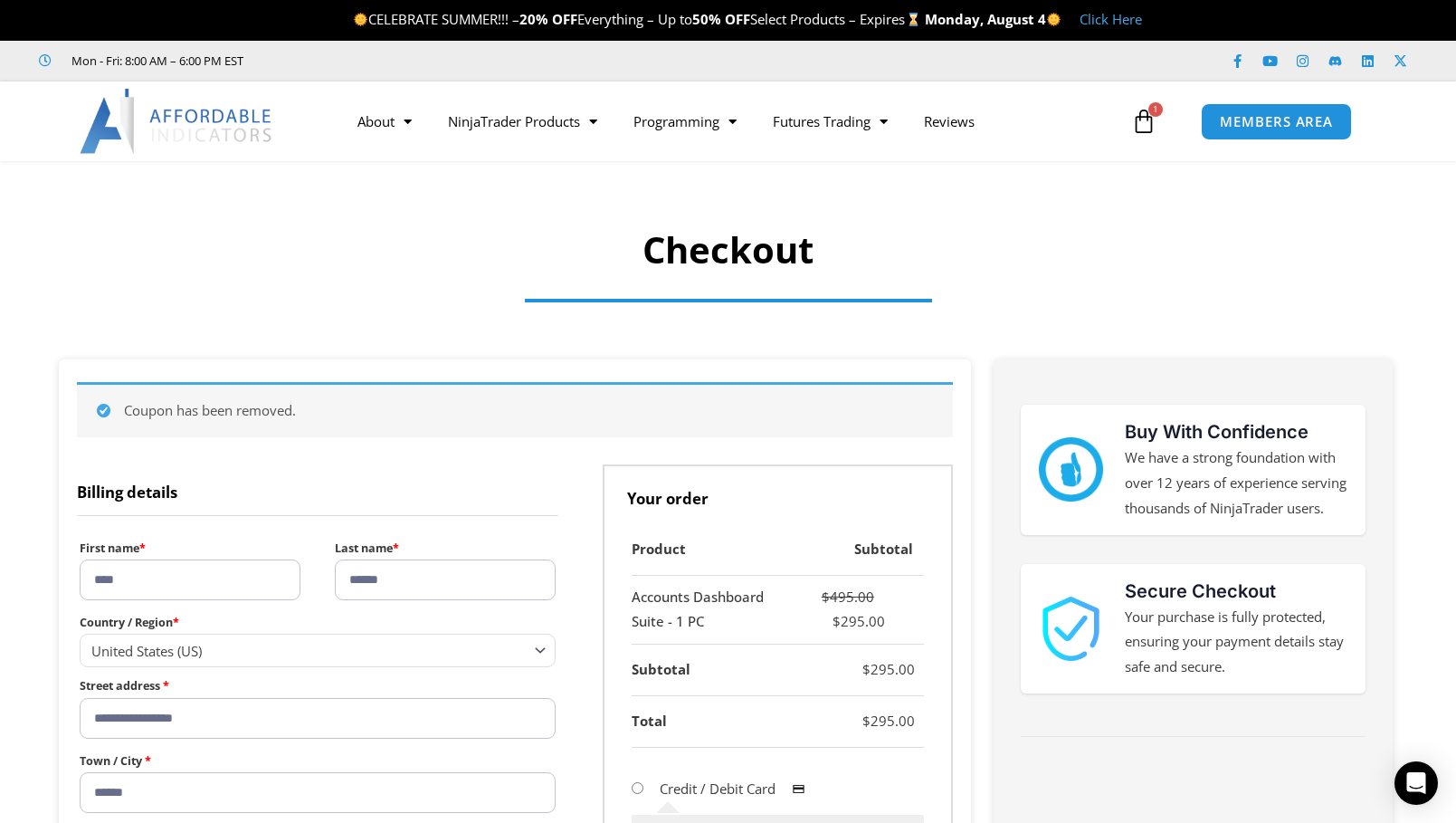 click at bounding box center (1144, 121) 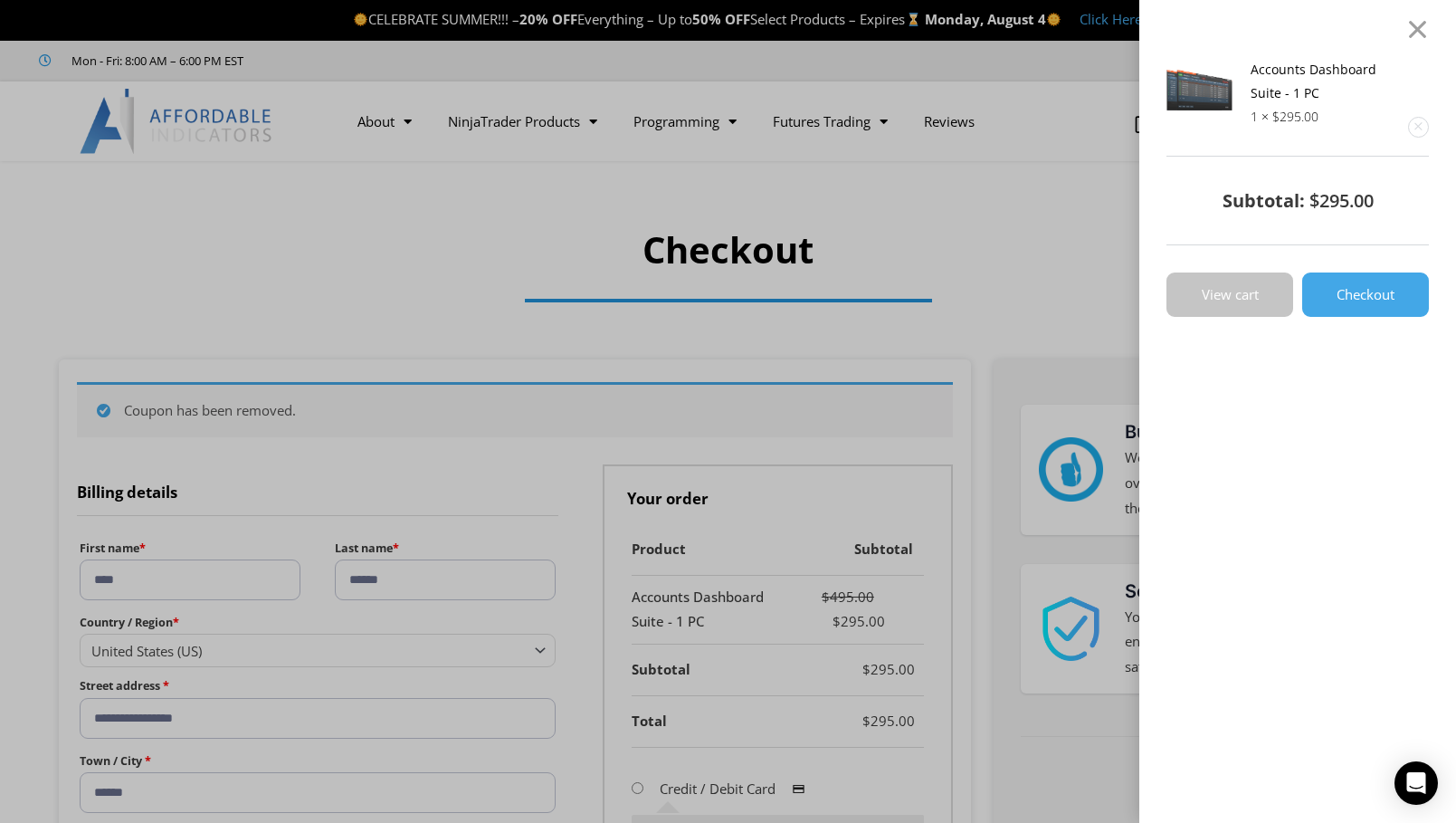click on "View cart" at bounding box center [1230, 294] 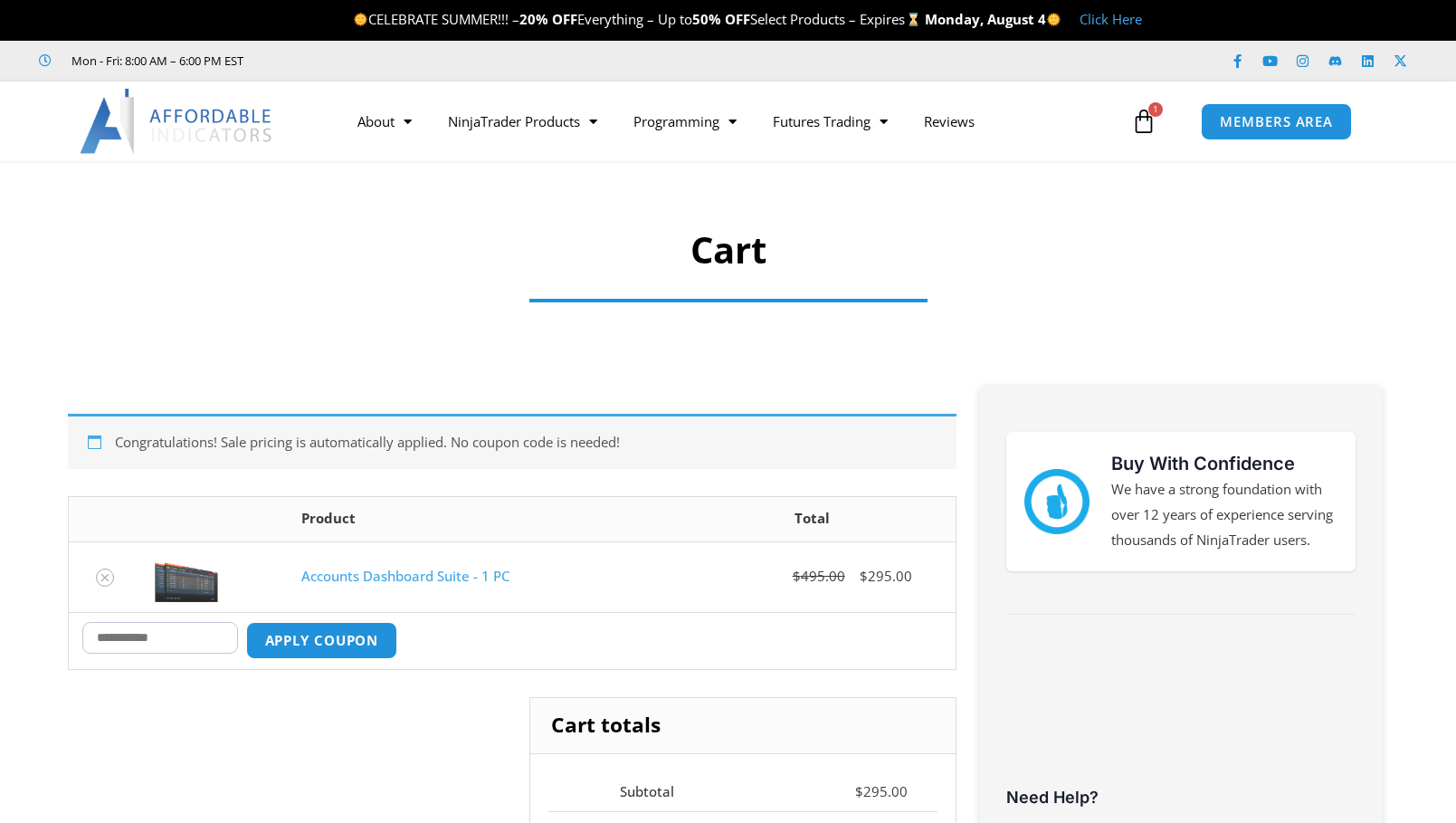 scroll, scrollTop: 0, scrollLeft: 0, axis: both 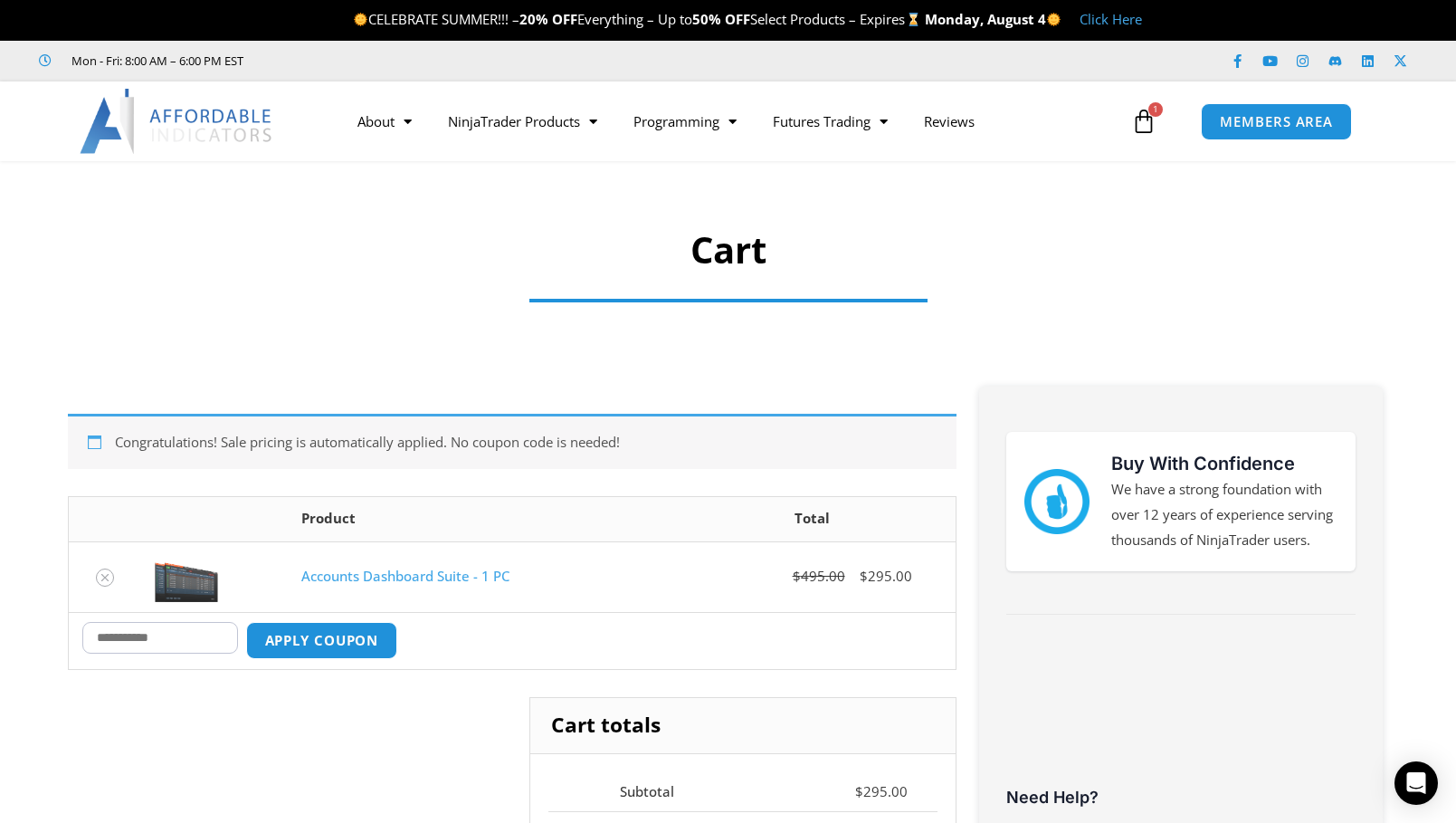 click on "Coupon:" at bounding box center (160, 637) 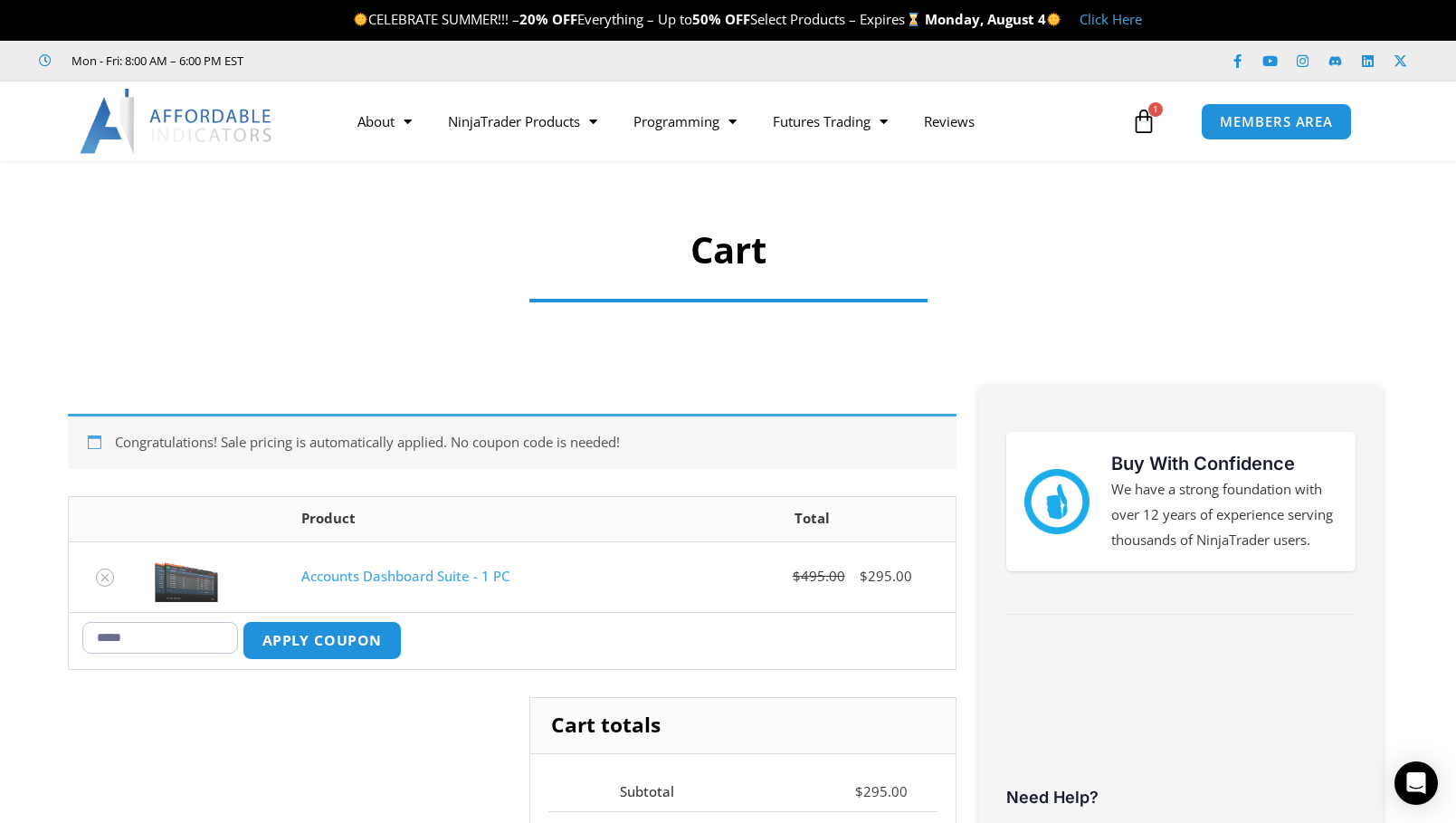 type on "*****" 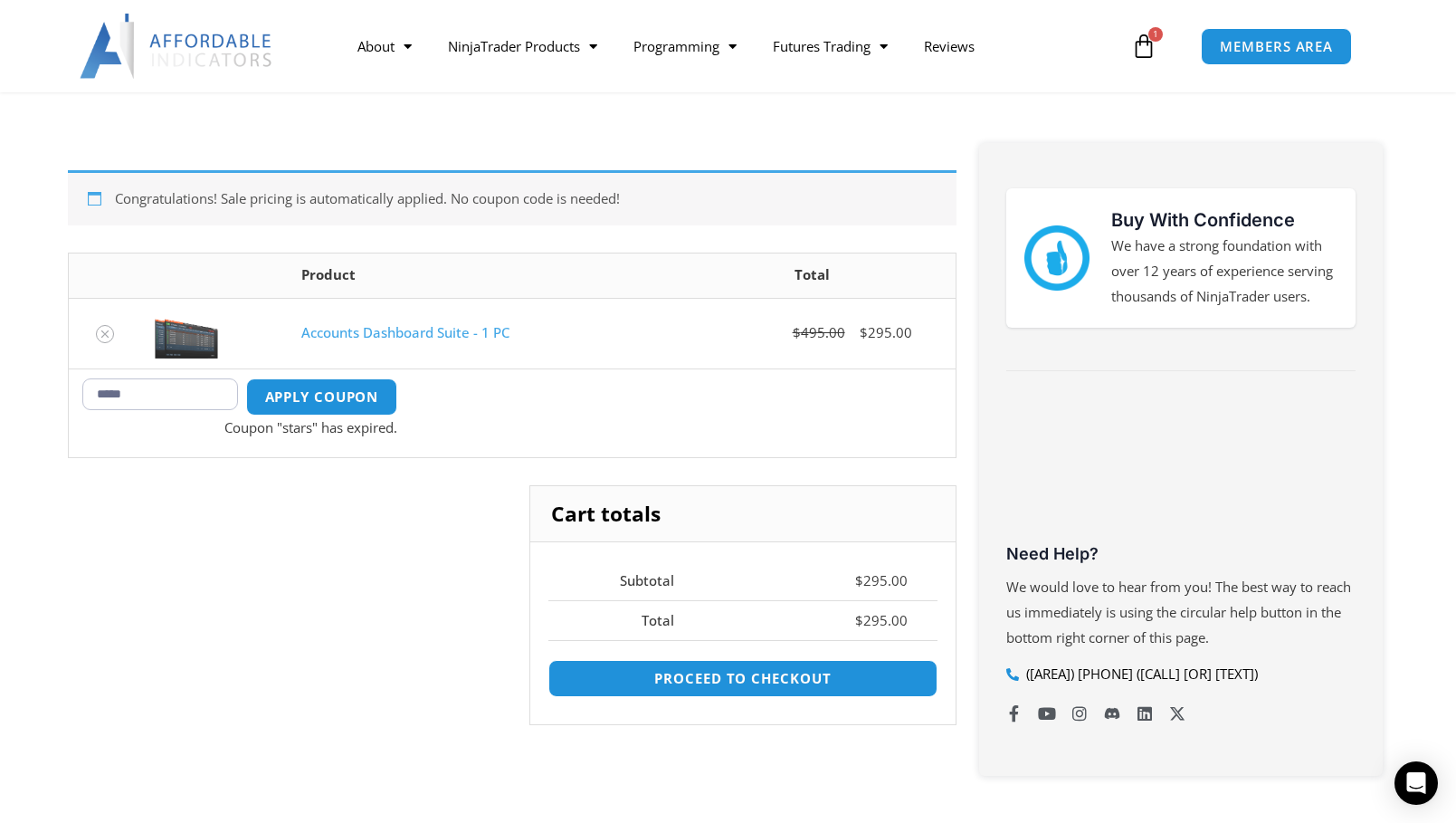 scroll, scrollTop: 221, scrollLeft: 0, axis: vertical 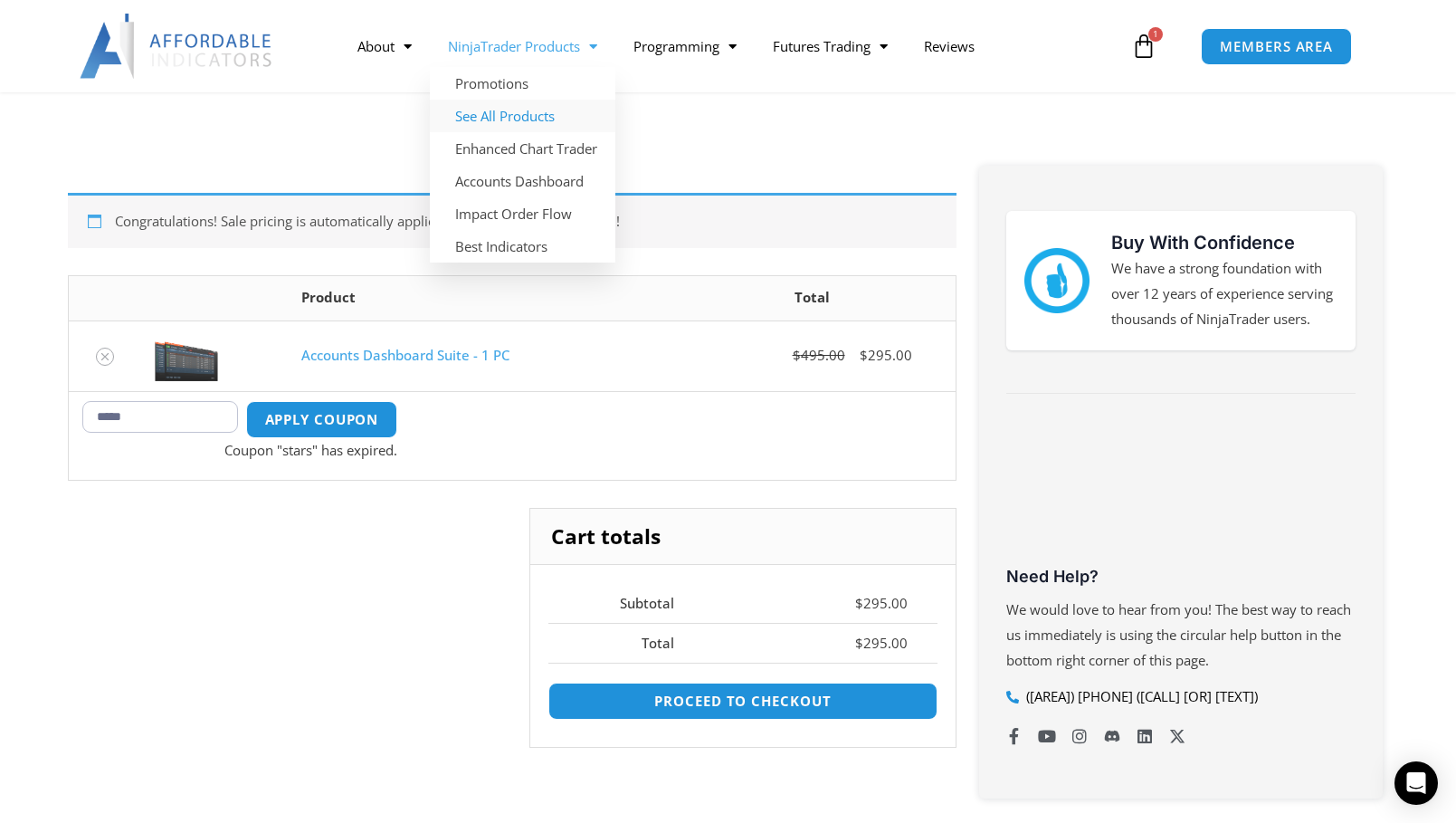 click on "See All Products" 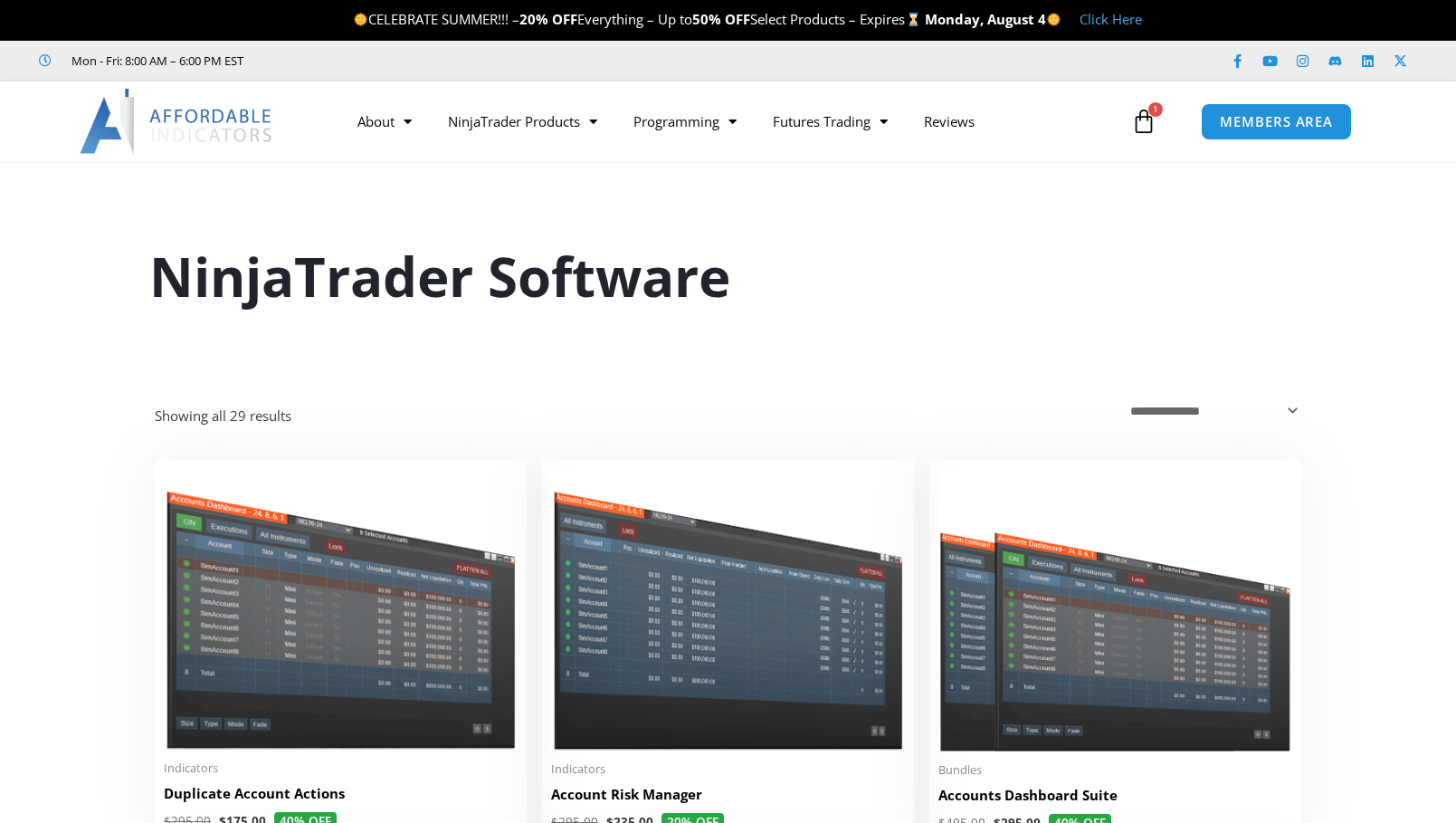 scroll, scrollTop: 0, scrollLeft: 0, axis: both 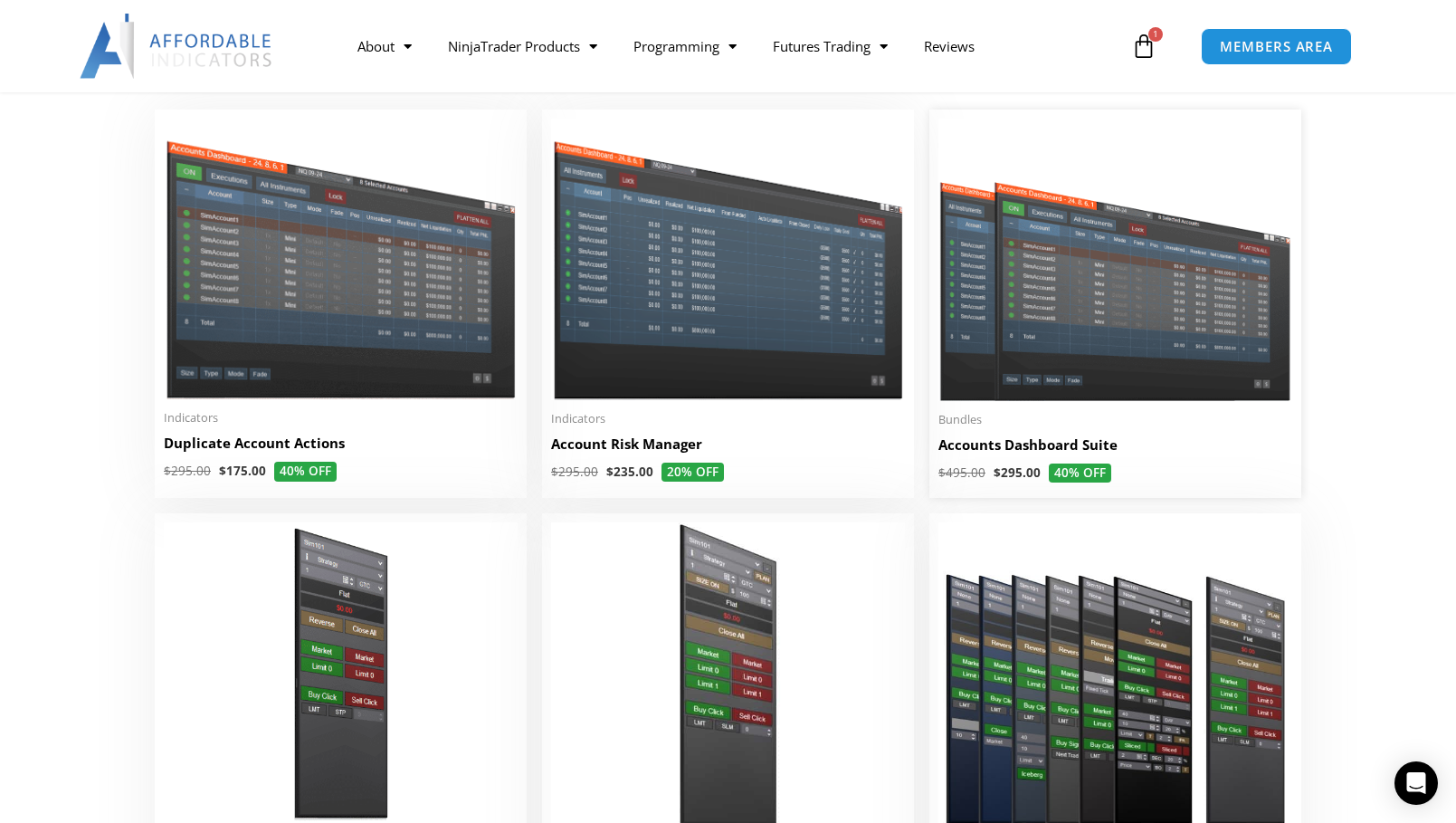 click at bounding box center (1115, 260) 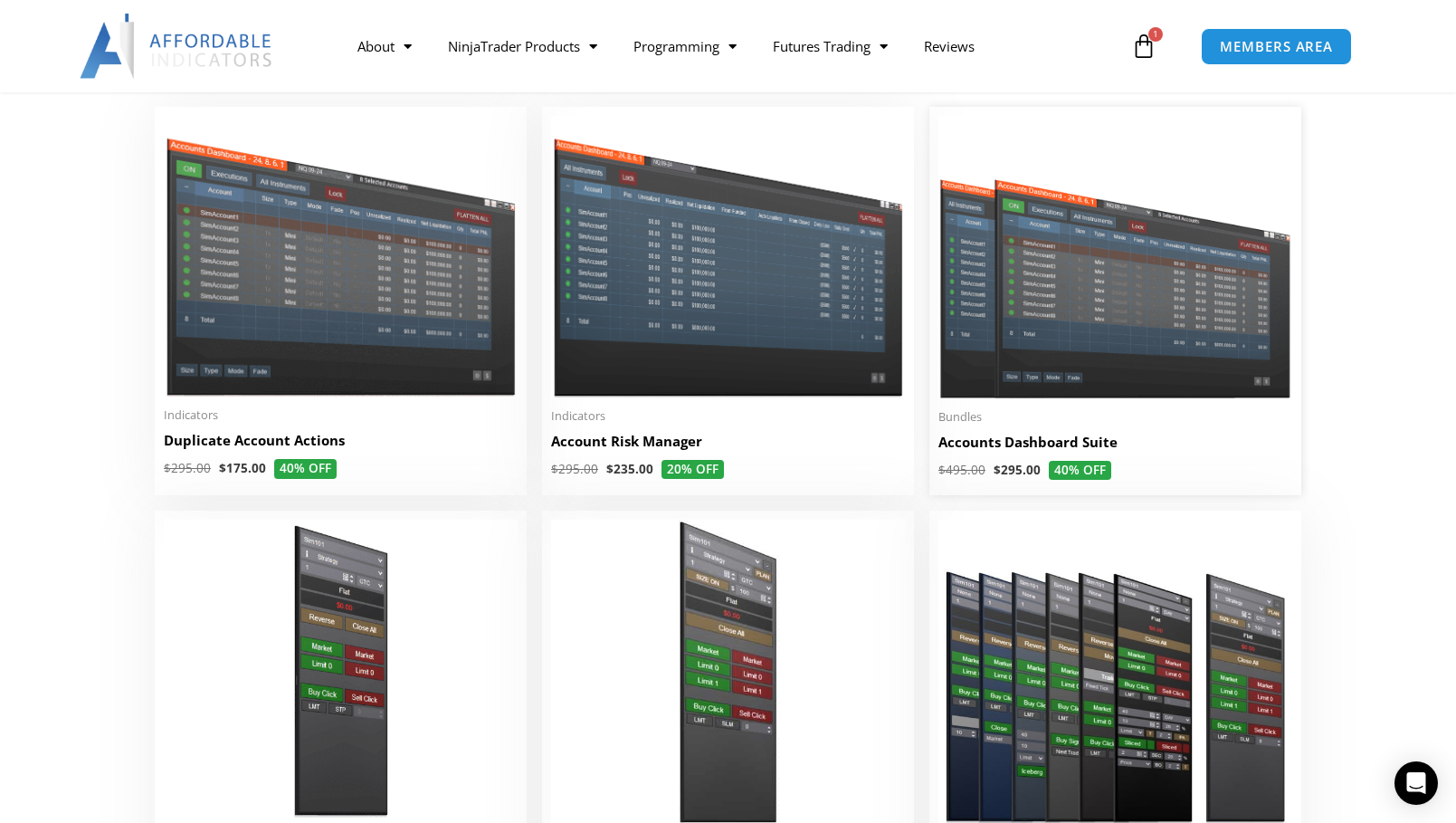scroll, scrollTop: 352, scrollLeft: 0, axis: vertical 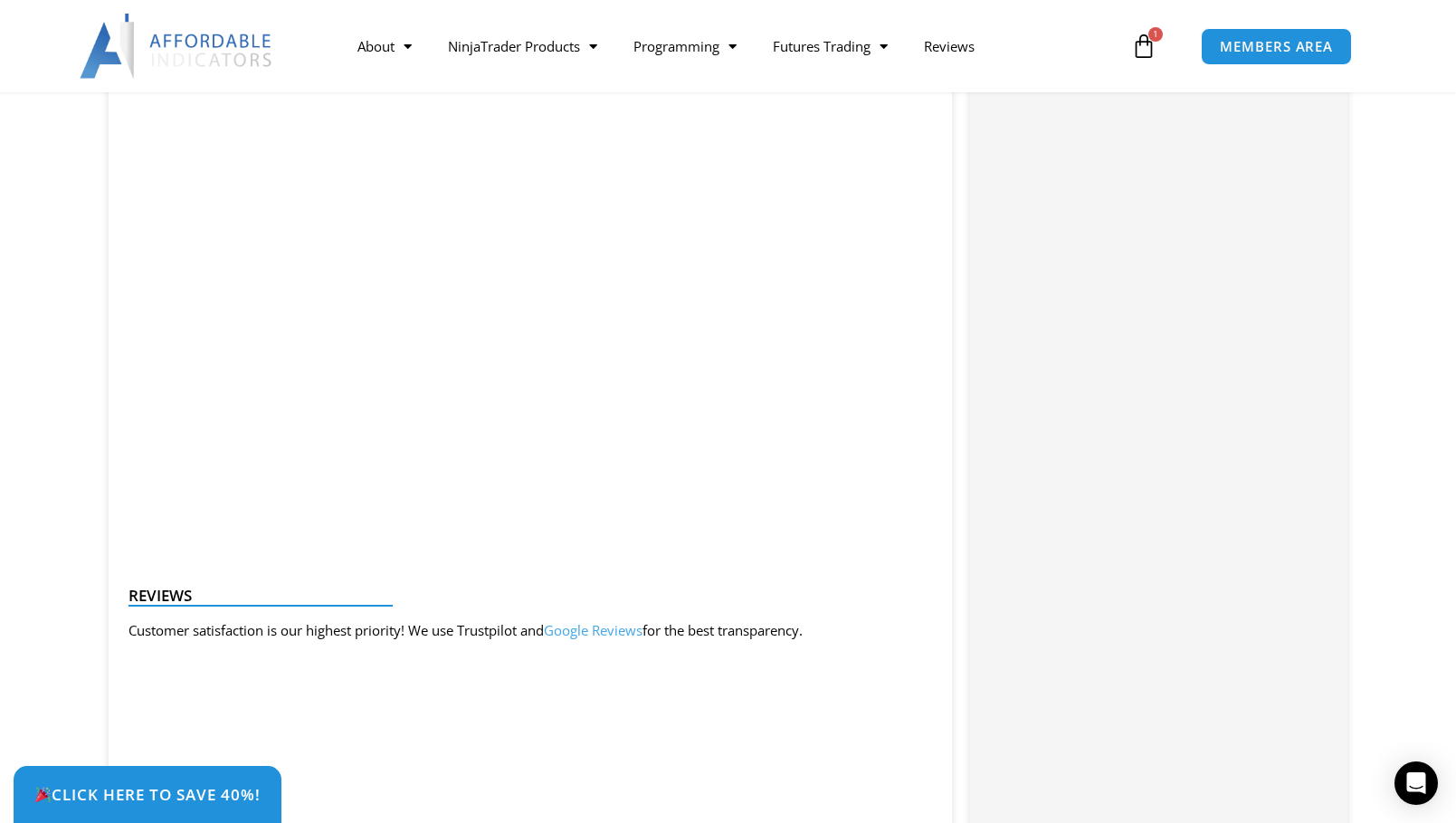 click at bounding box center (1144, 46) 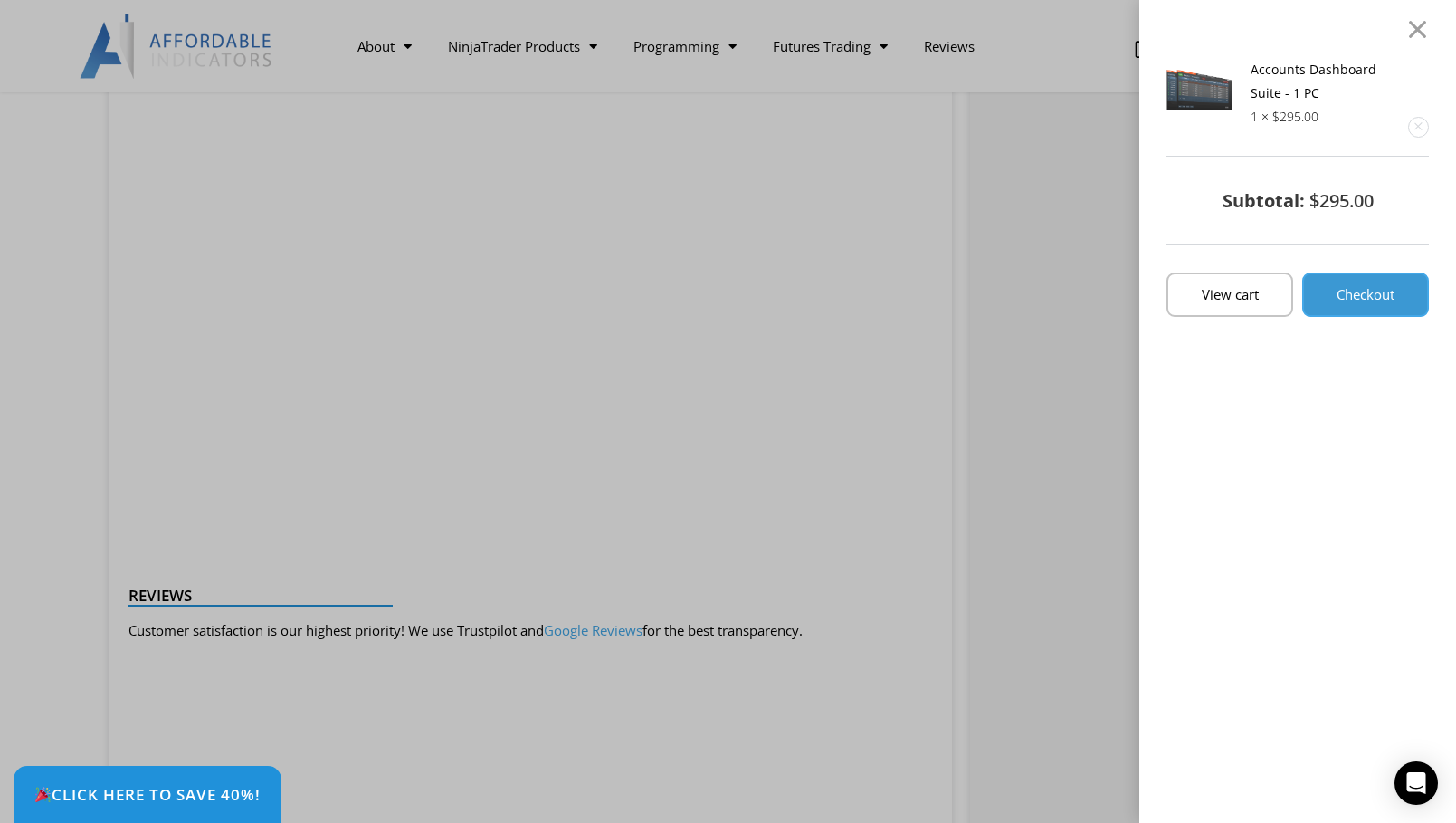 click on "Checkout" at bounding box center [1366, 294] 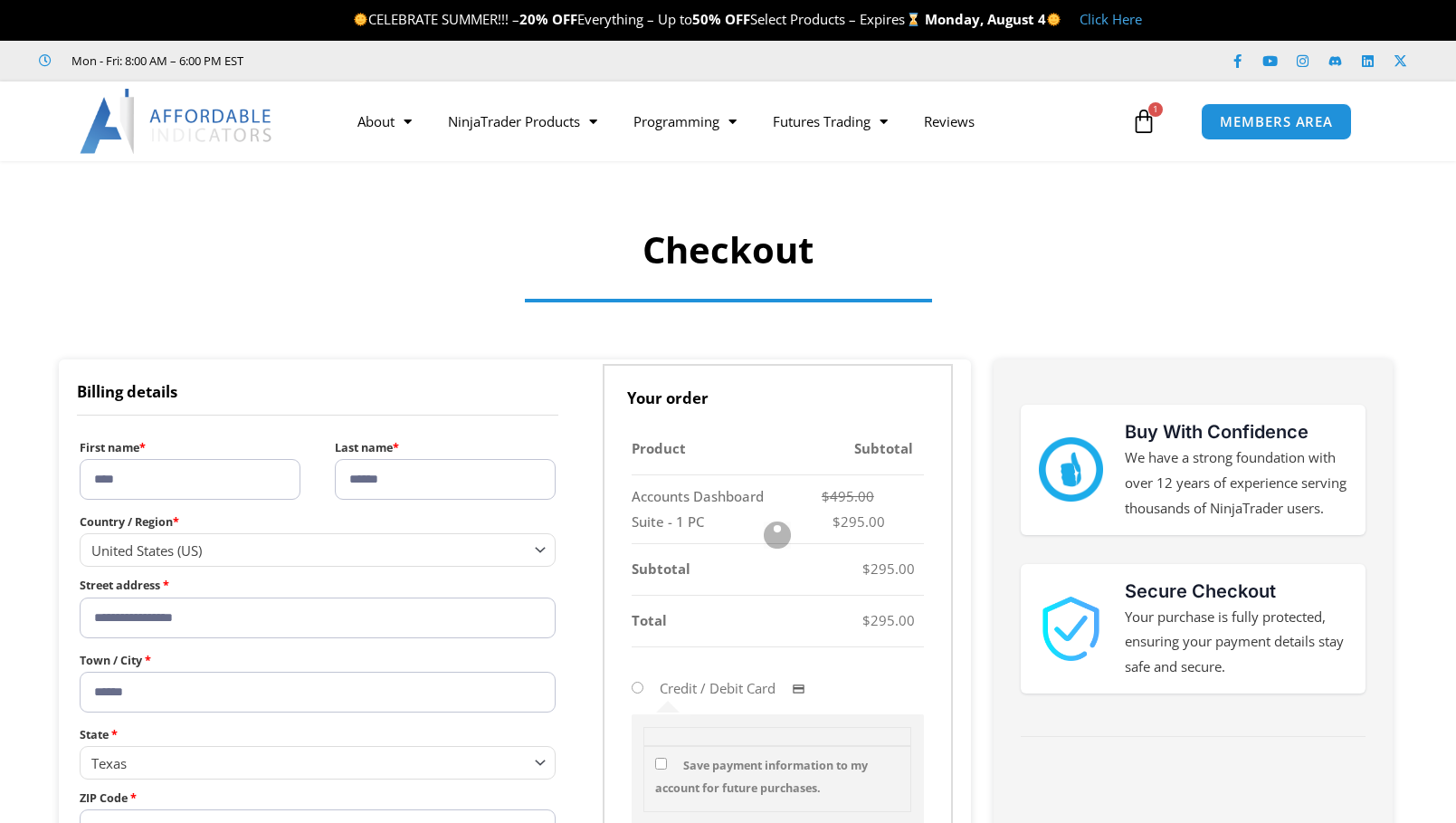 select on "**" 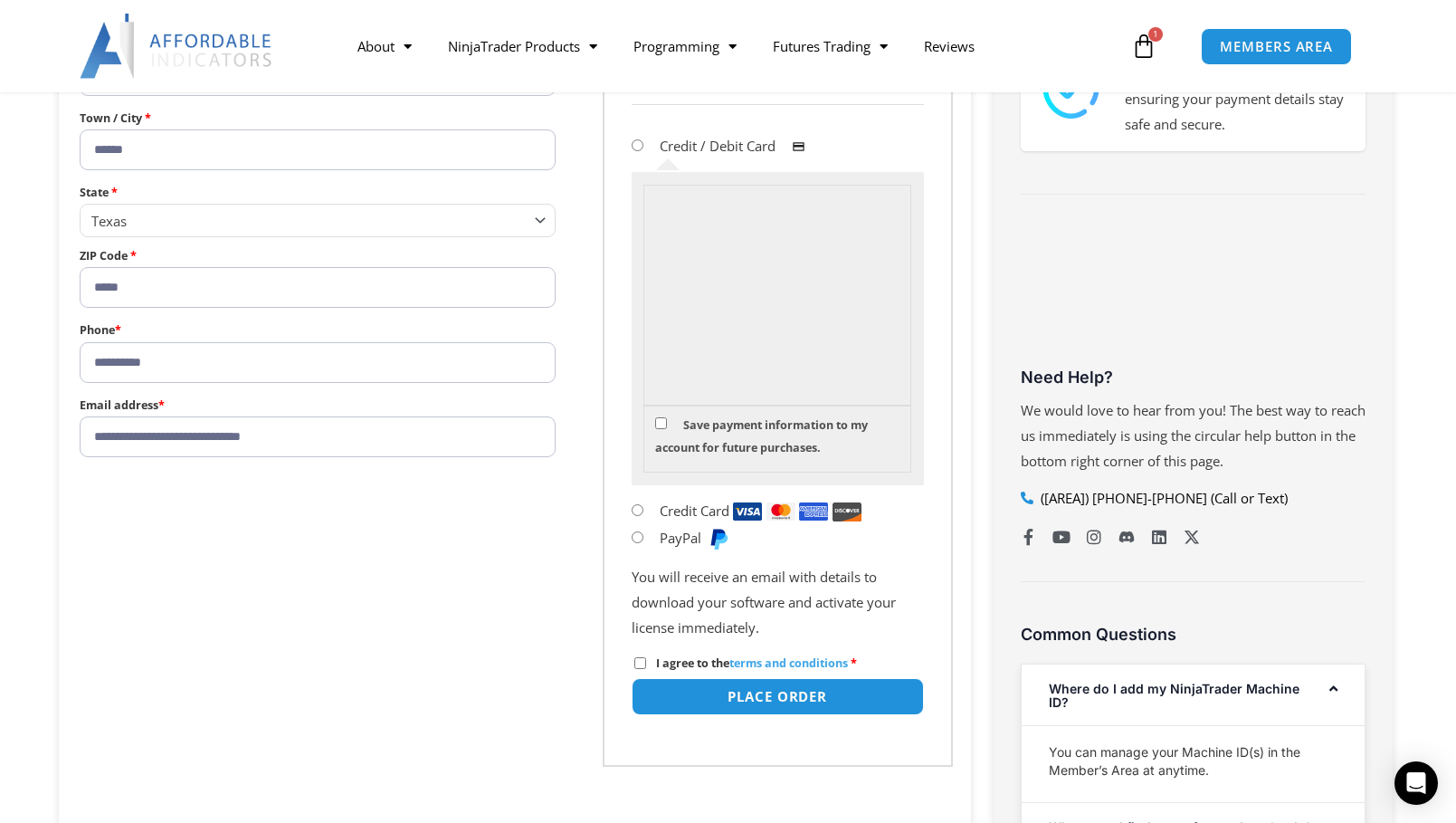 scroll, scrollTop: 549, scrollLeft: 0, axis: vertical 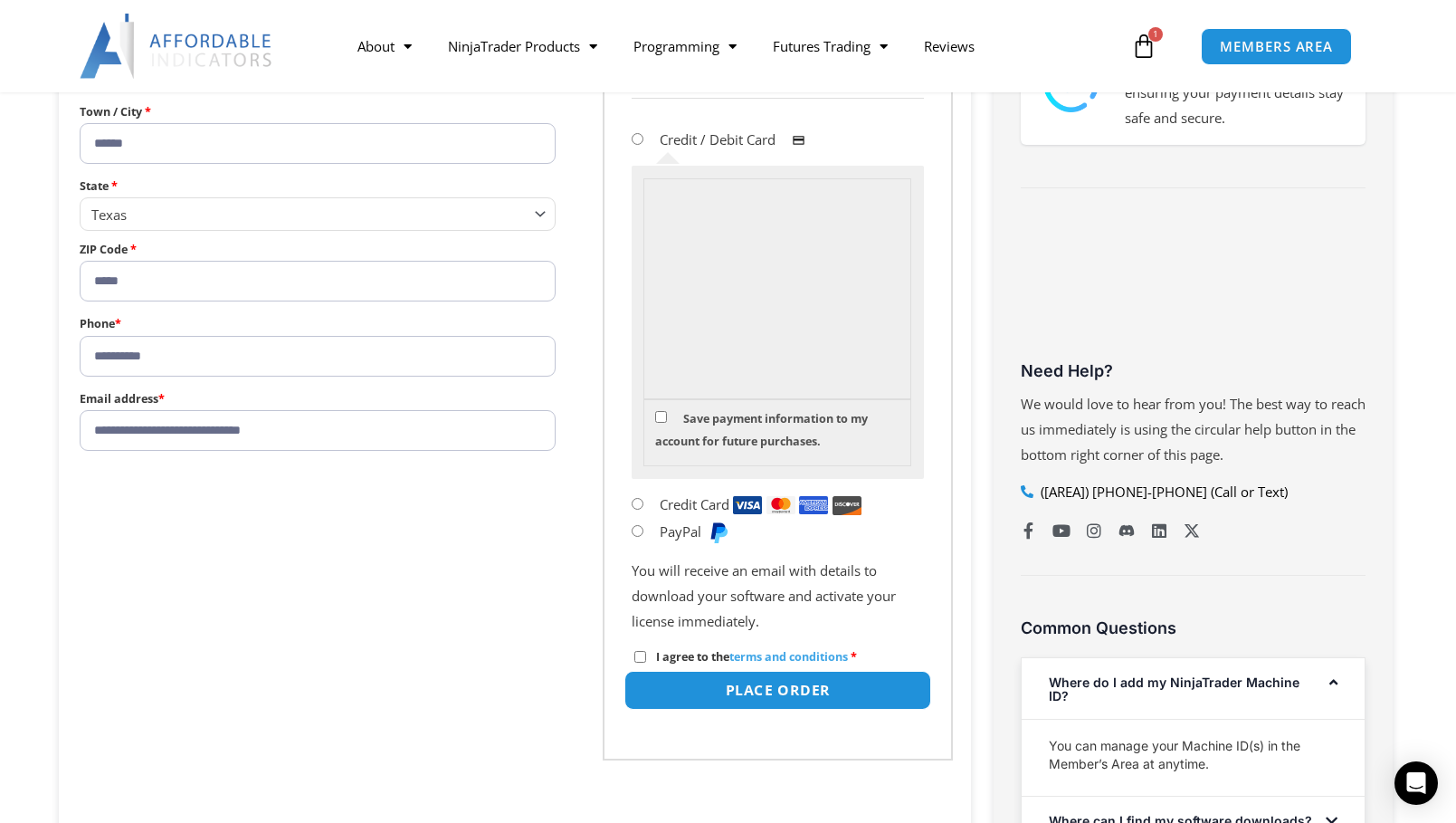 click on "Place order" at bounding box center (776, 690) 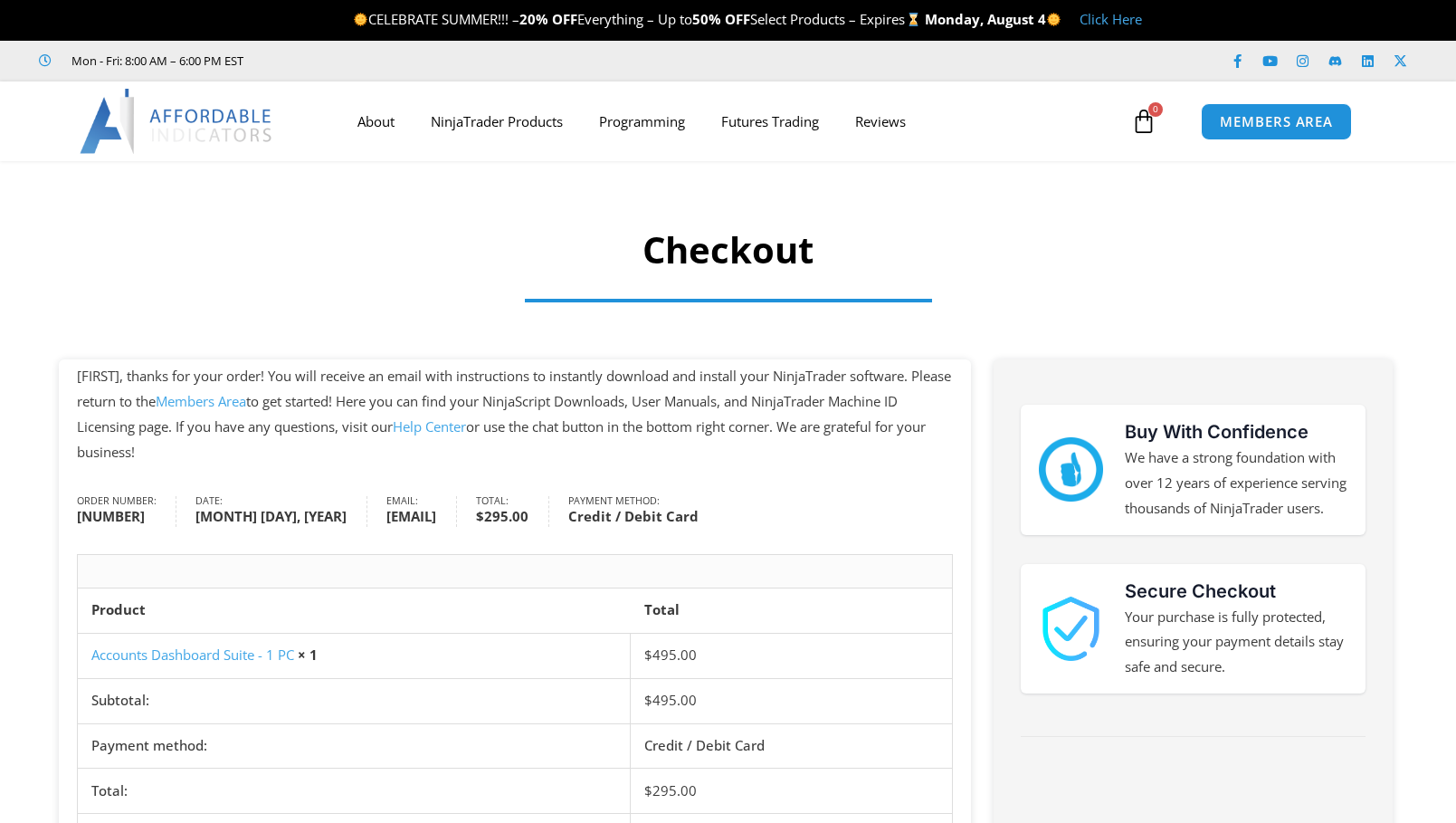scroll, scrollTop: 0, scrollLeft: 0, axis: both 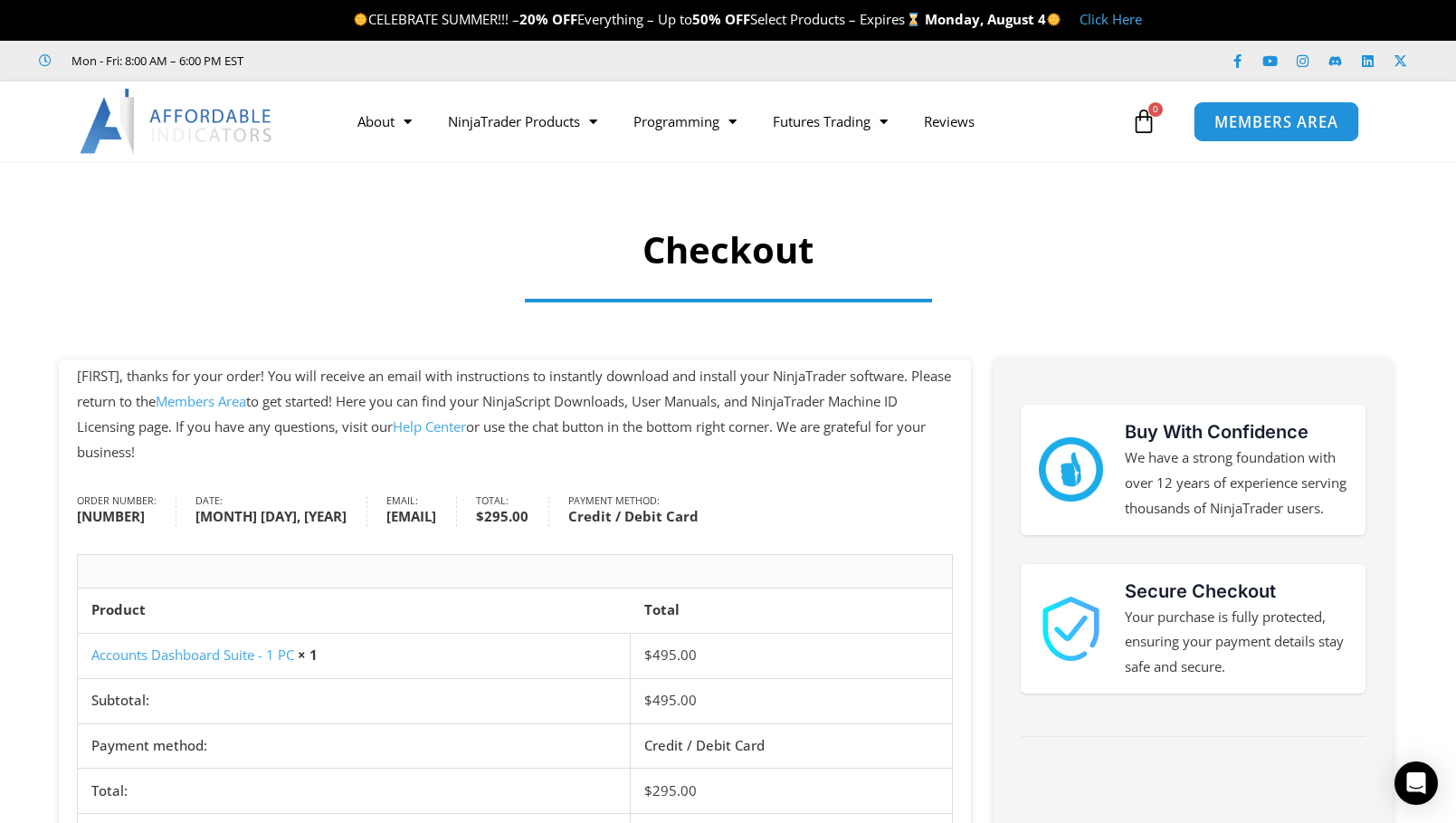 click on "MEMBERS AREA" at bounding box center (1276, 121) 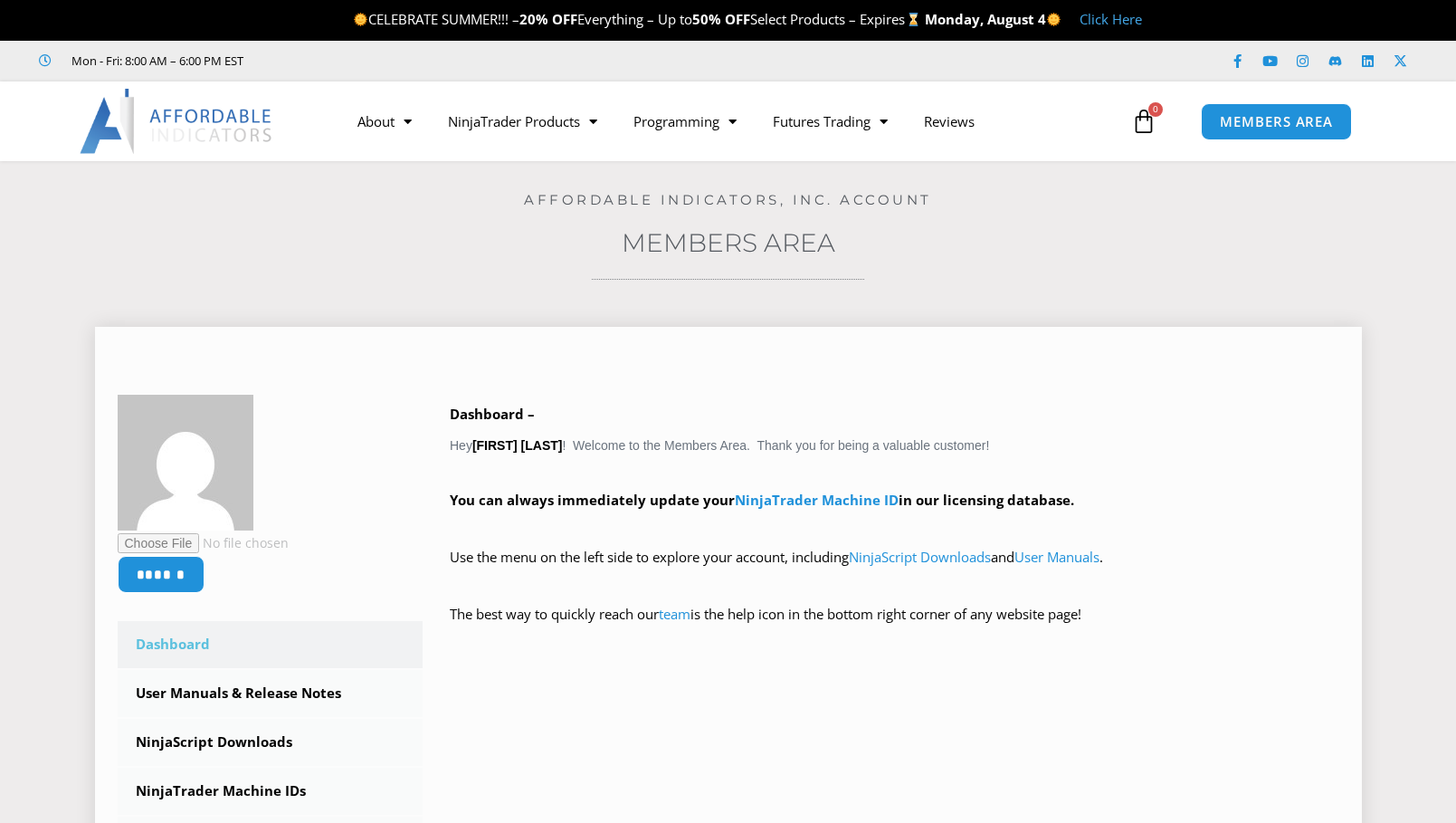 scroll, scrollTop: 0, scrollLeft: 0, axis: both 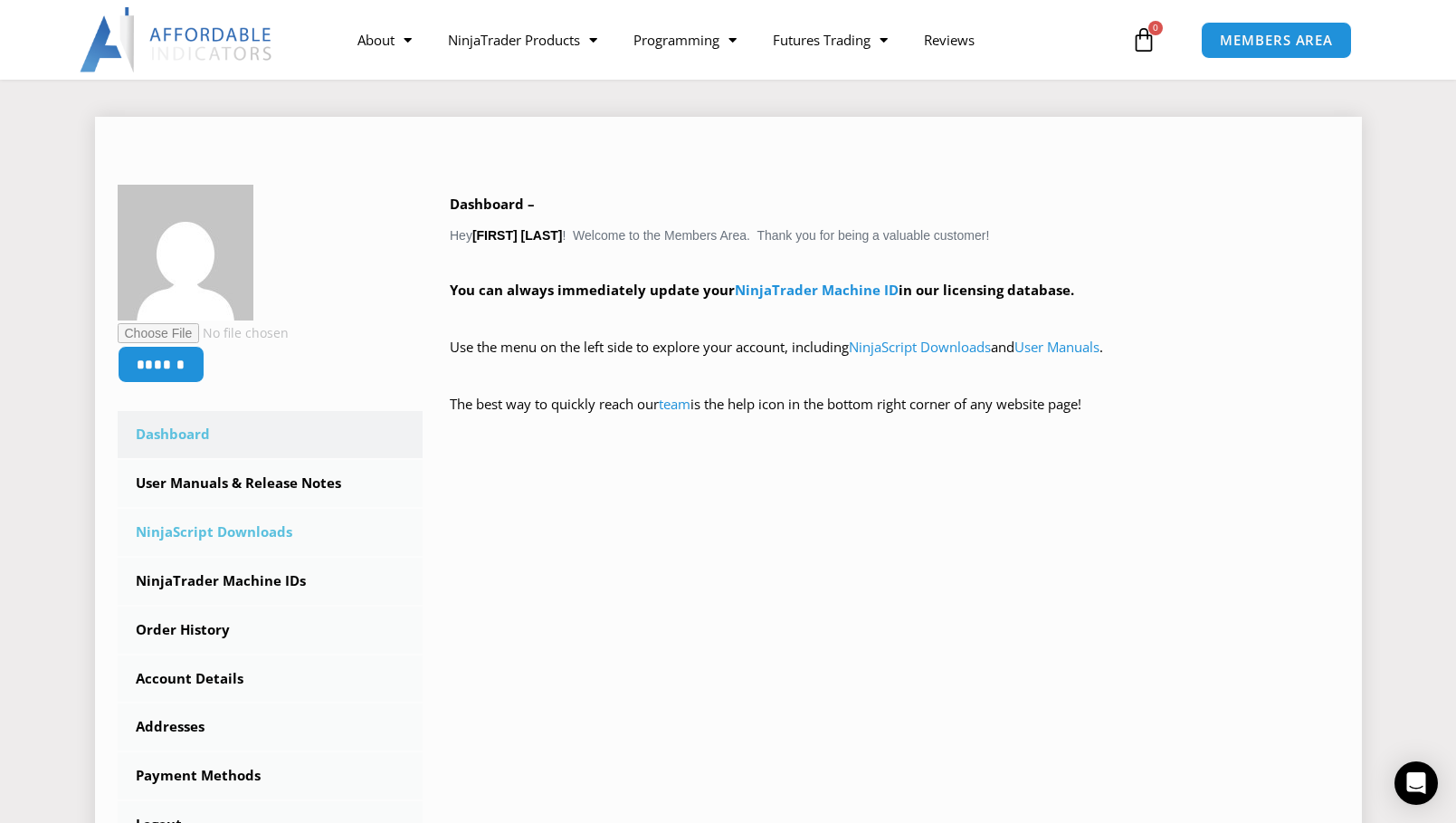 click on "NinjaScript Downloads" at bounding box center [271, 532] 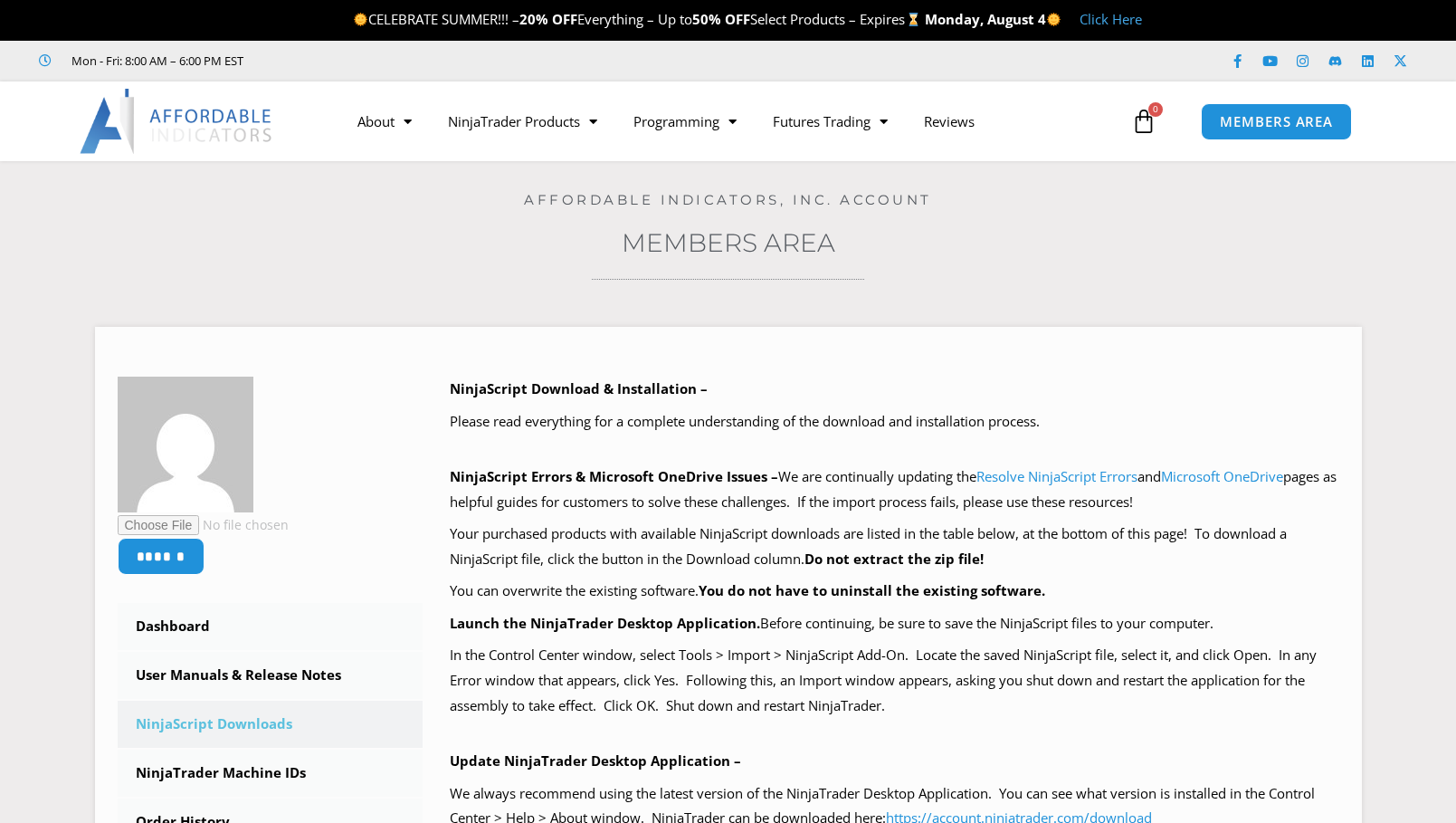 scroll, scrollTop: 0, scrollLeft: 0, axis: both 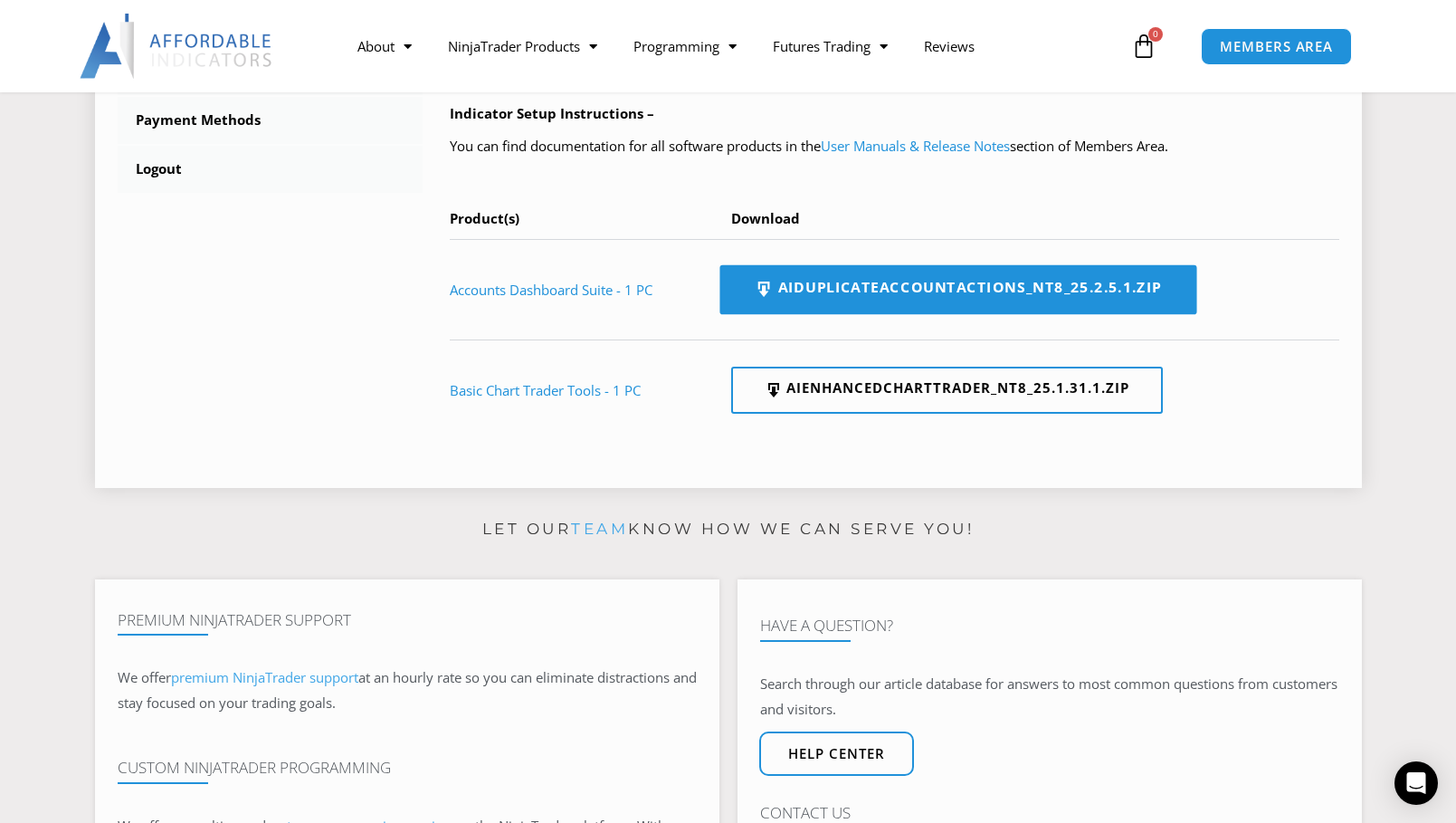 click on "AIDuplicateAccountActions_NT8_25.2.5.1.zip" at bounding box center [957, 290] 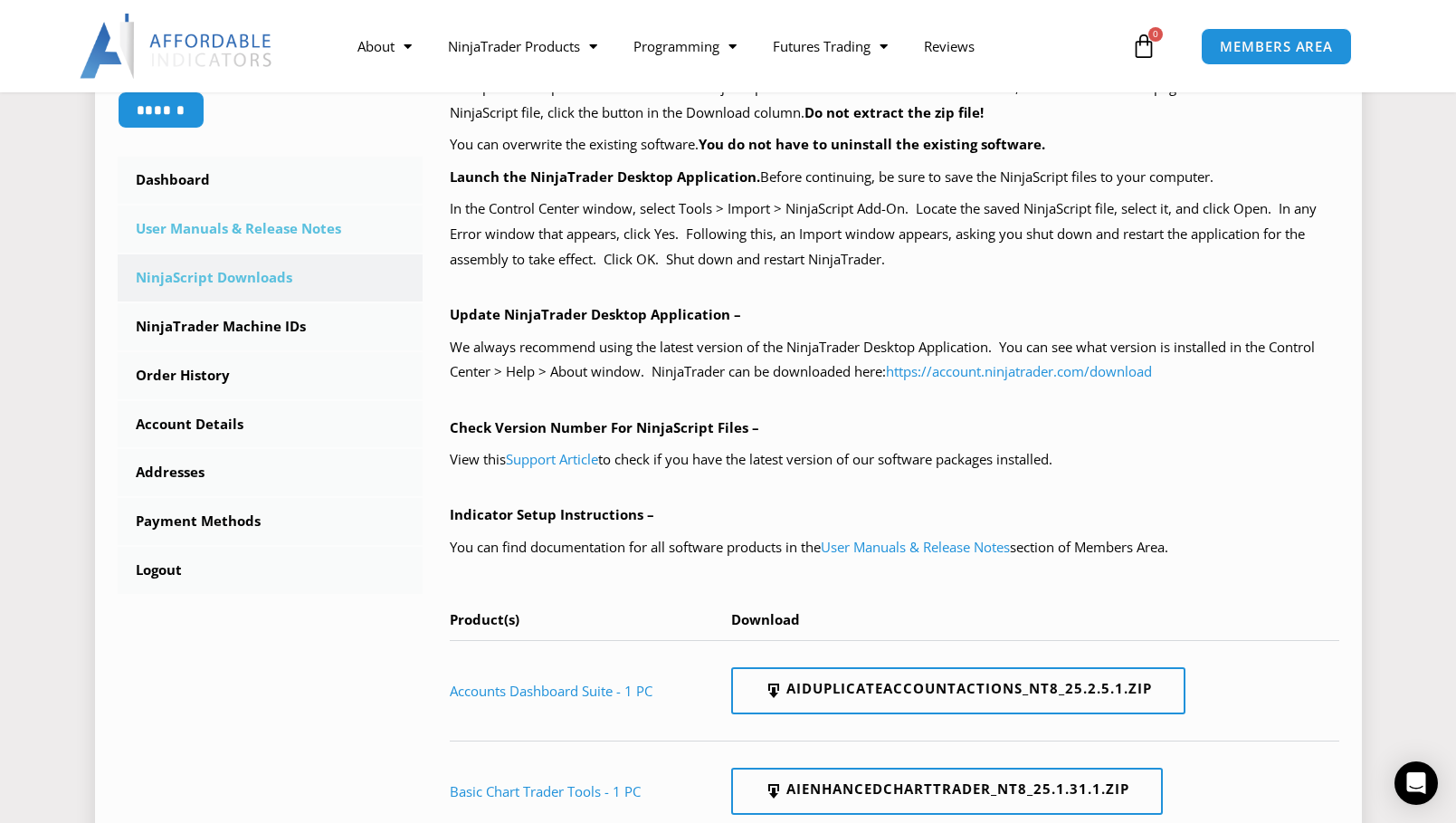 scroll, scrollTop: 445, scrollLeft: 0, axis: vertical 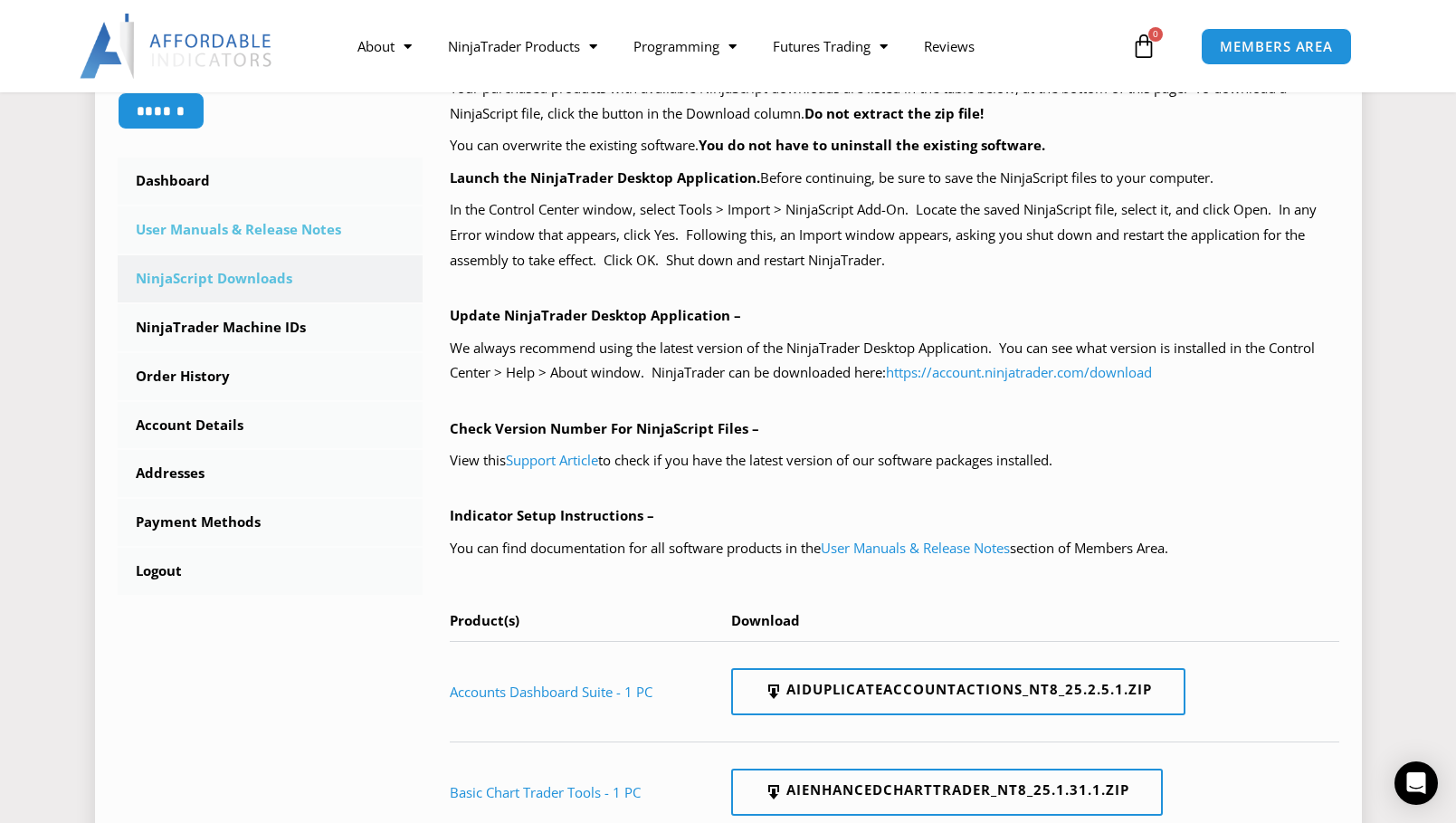 click on "User Manuals & Release Notes" at bounding box center (271, 230) 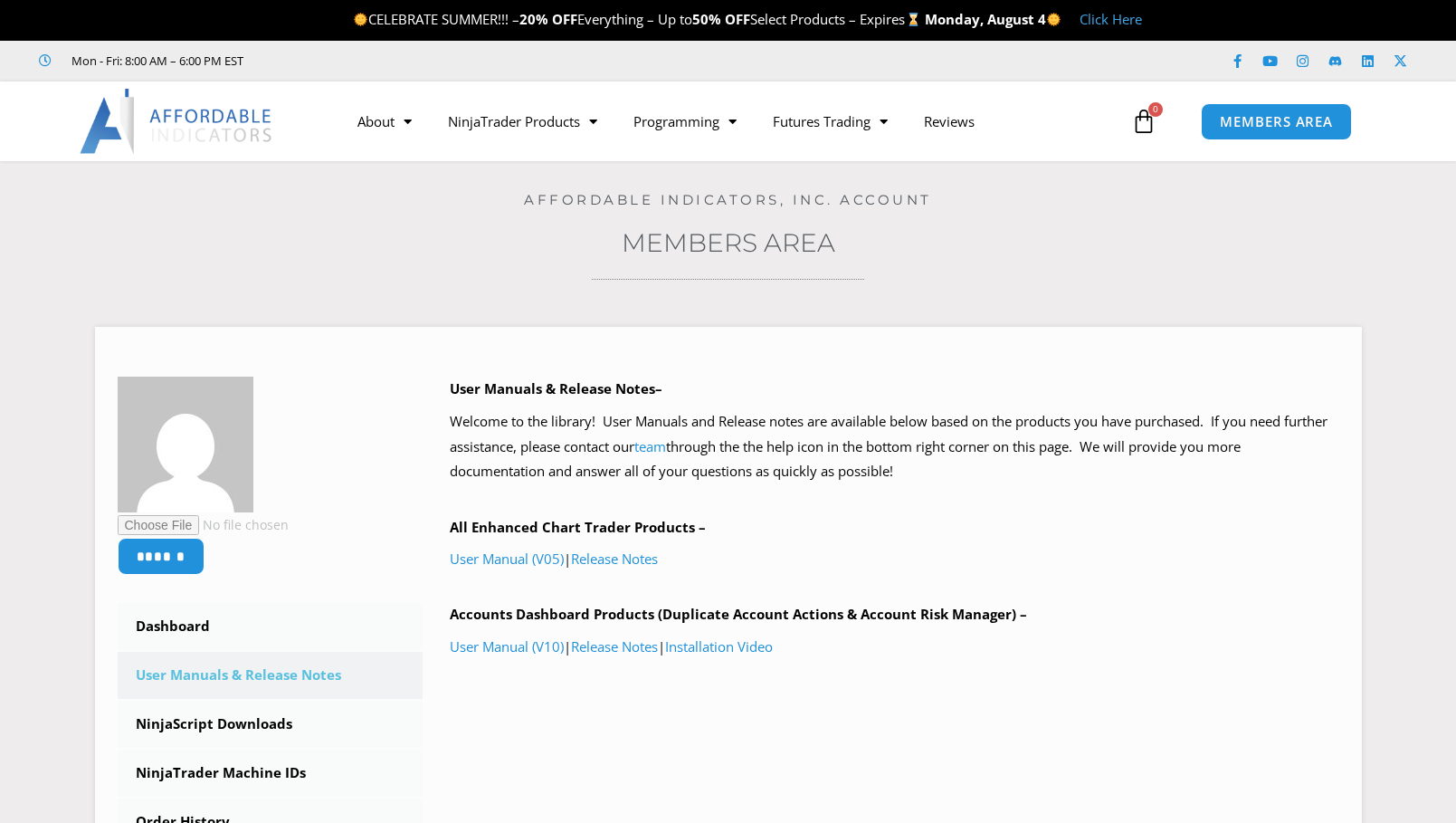 scroll, scrollTop: 0, scrollLeft: 0, axis: both 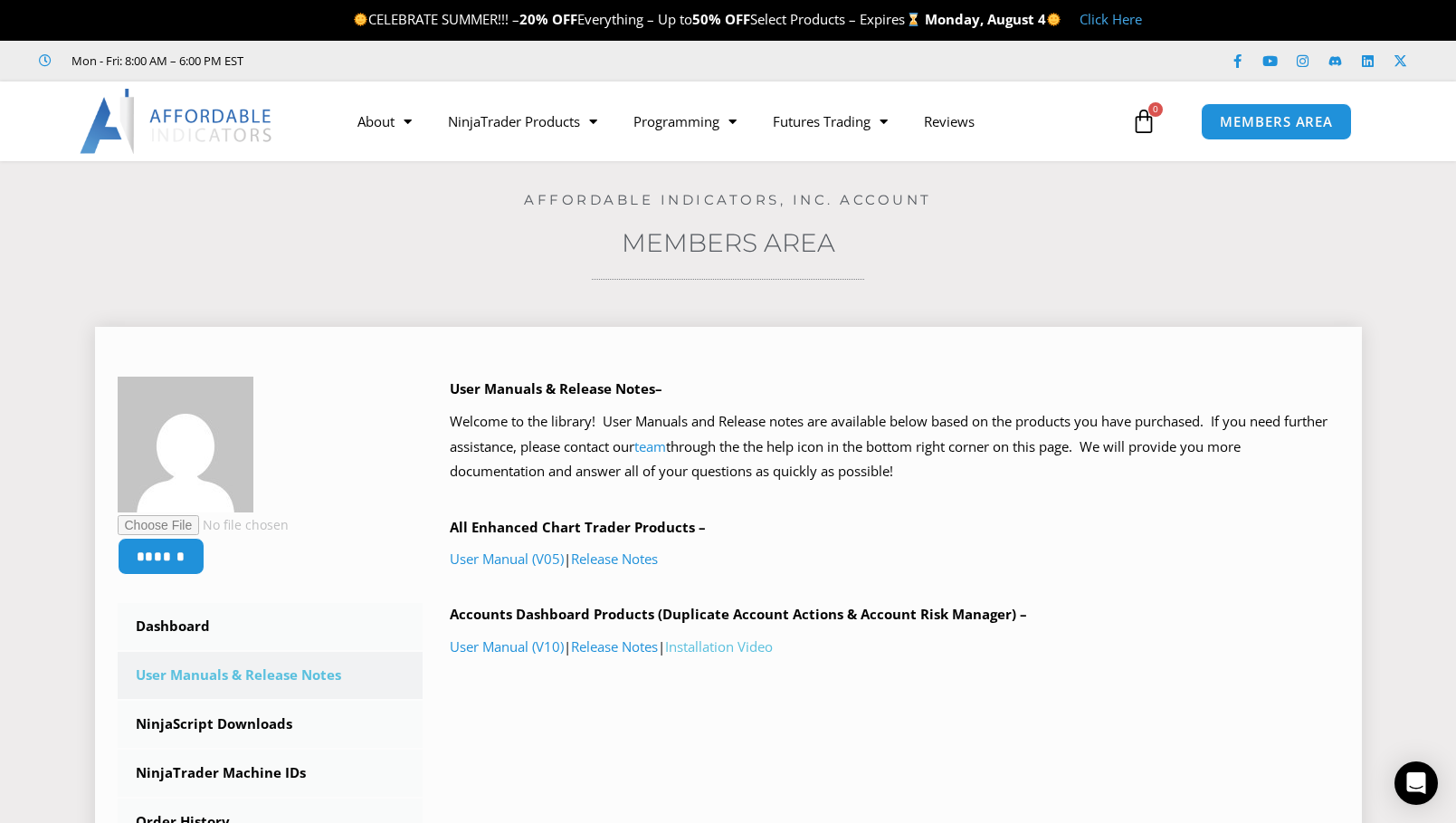 click on "Installation Video" at bounding box center [718, 646] 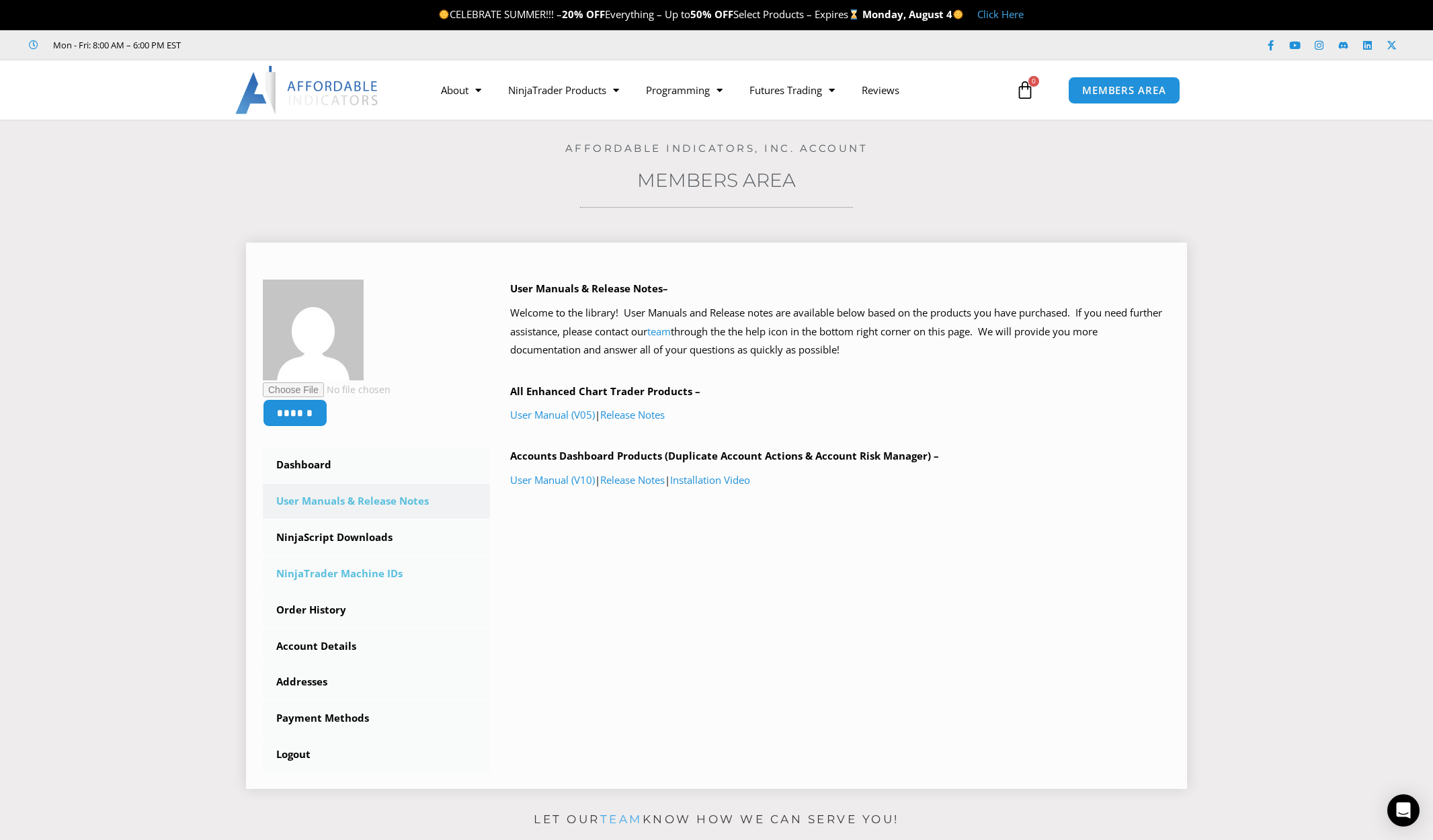 click on "NinjaTrader Machine IDs" at bounding box center [376, 574] 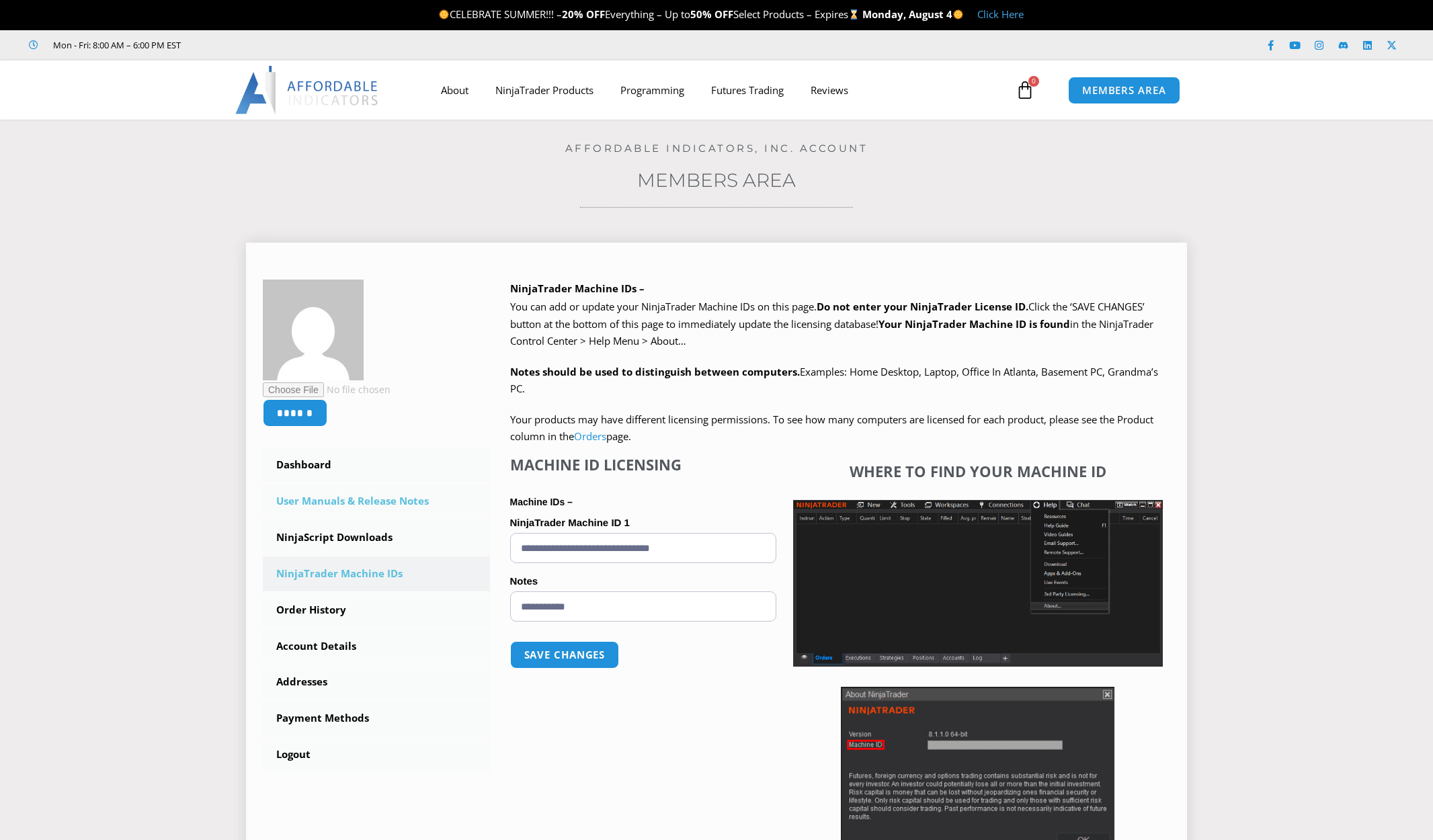 scroll, scrollTop: 0, scrollLeft: 0, axis: both 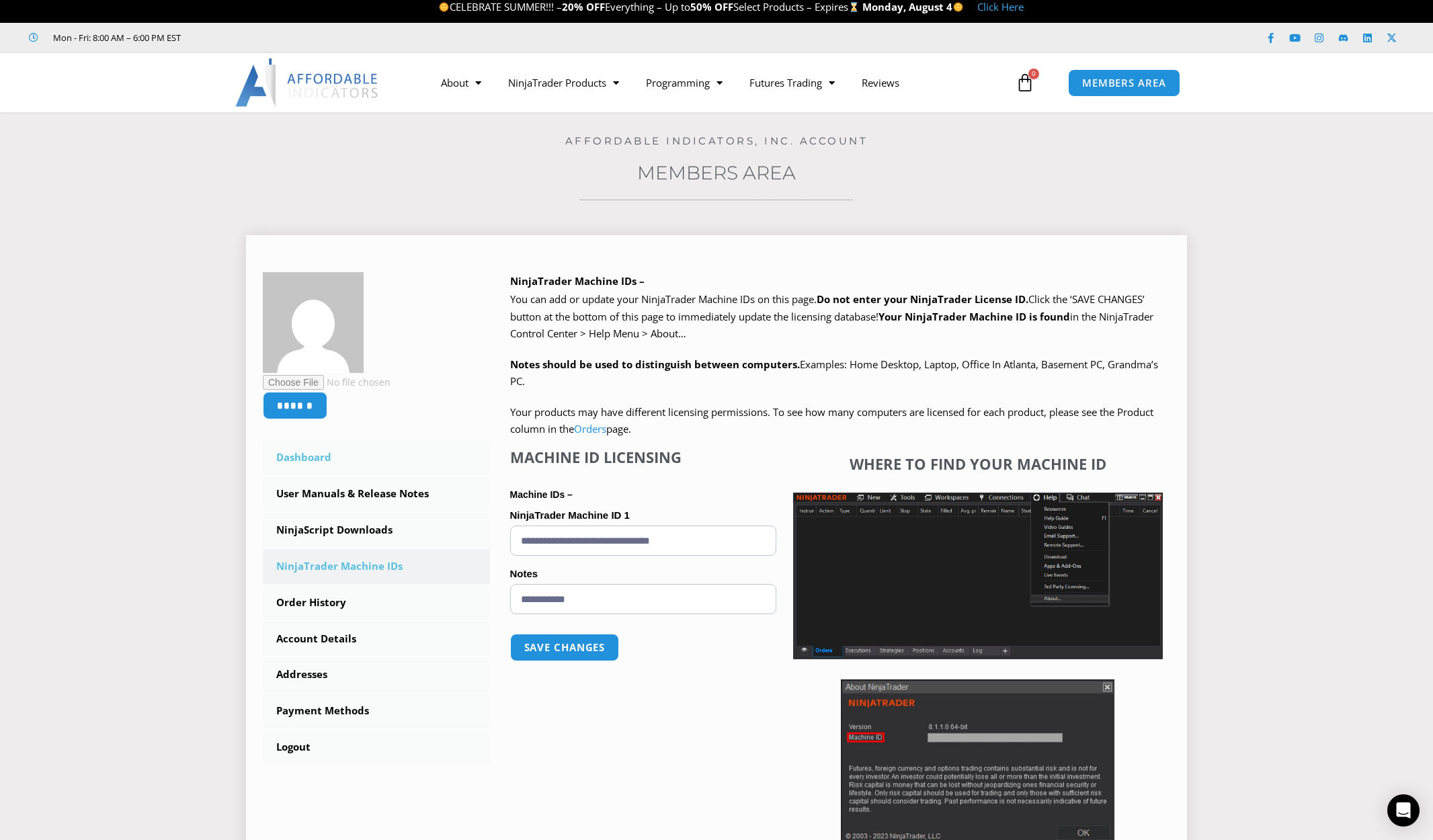click on "Dashboard" at bounding box center [376, 458] 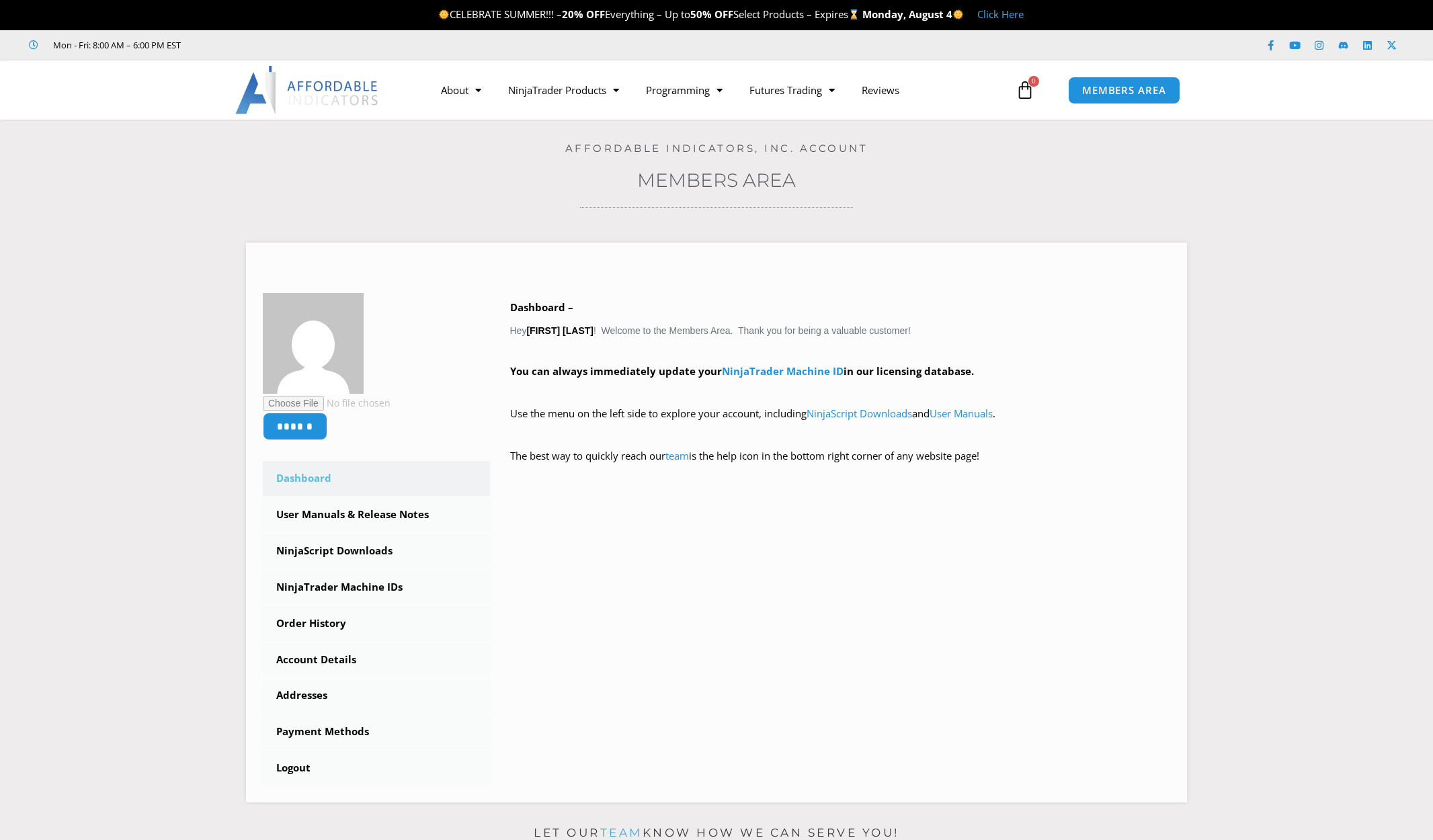 scroll, scrollTop: 0, scrollLeft: 0, axis: both 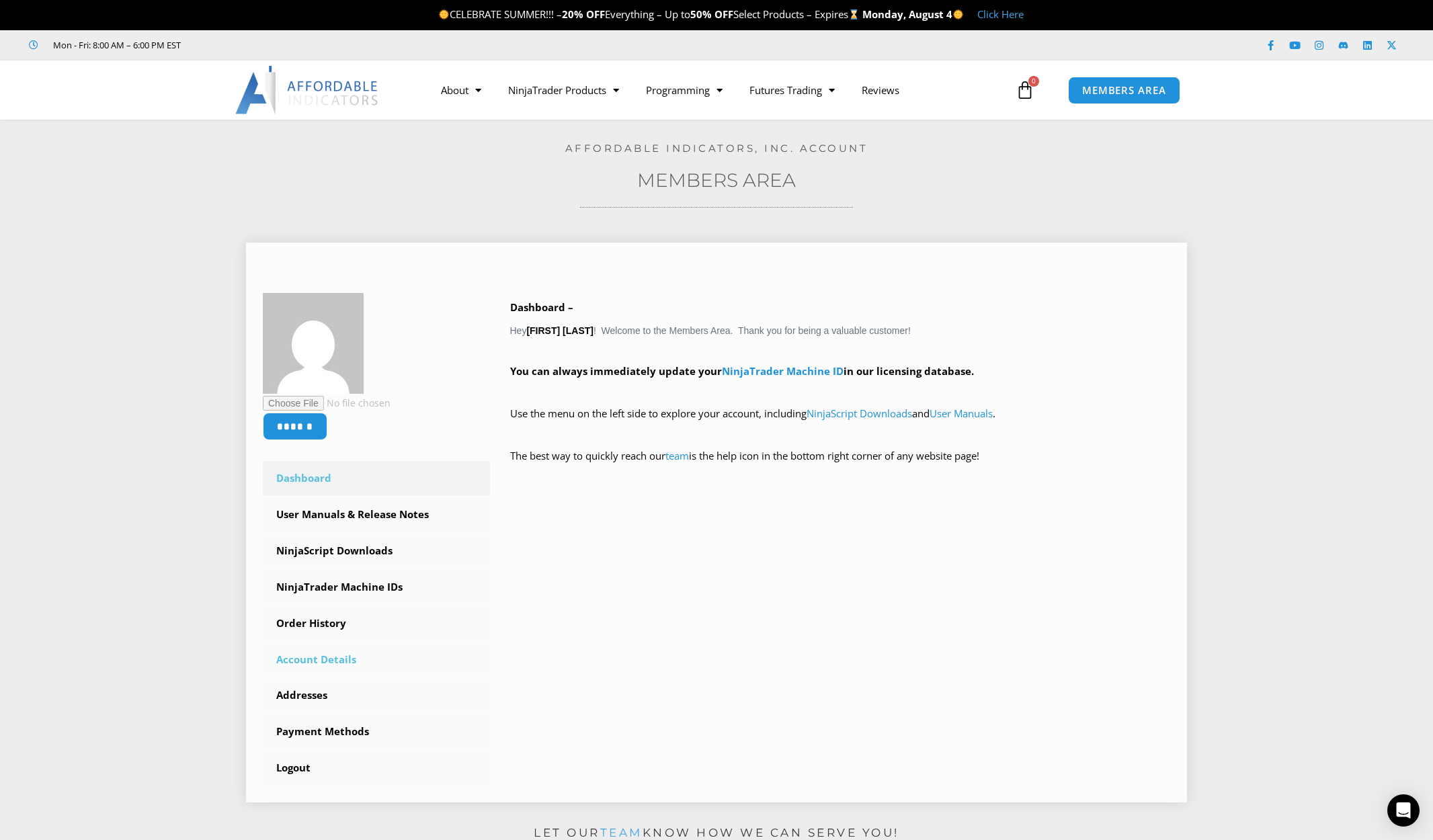 click on "Account Details" at bounding box center [376, 660] 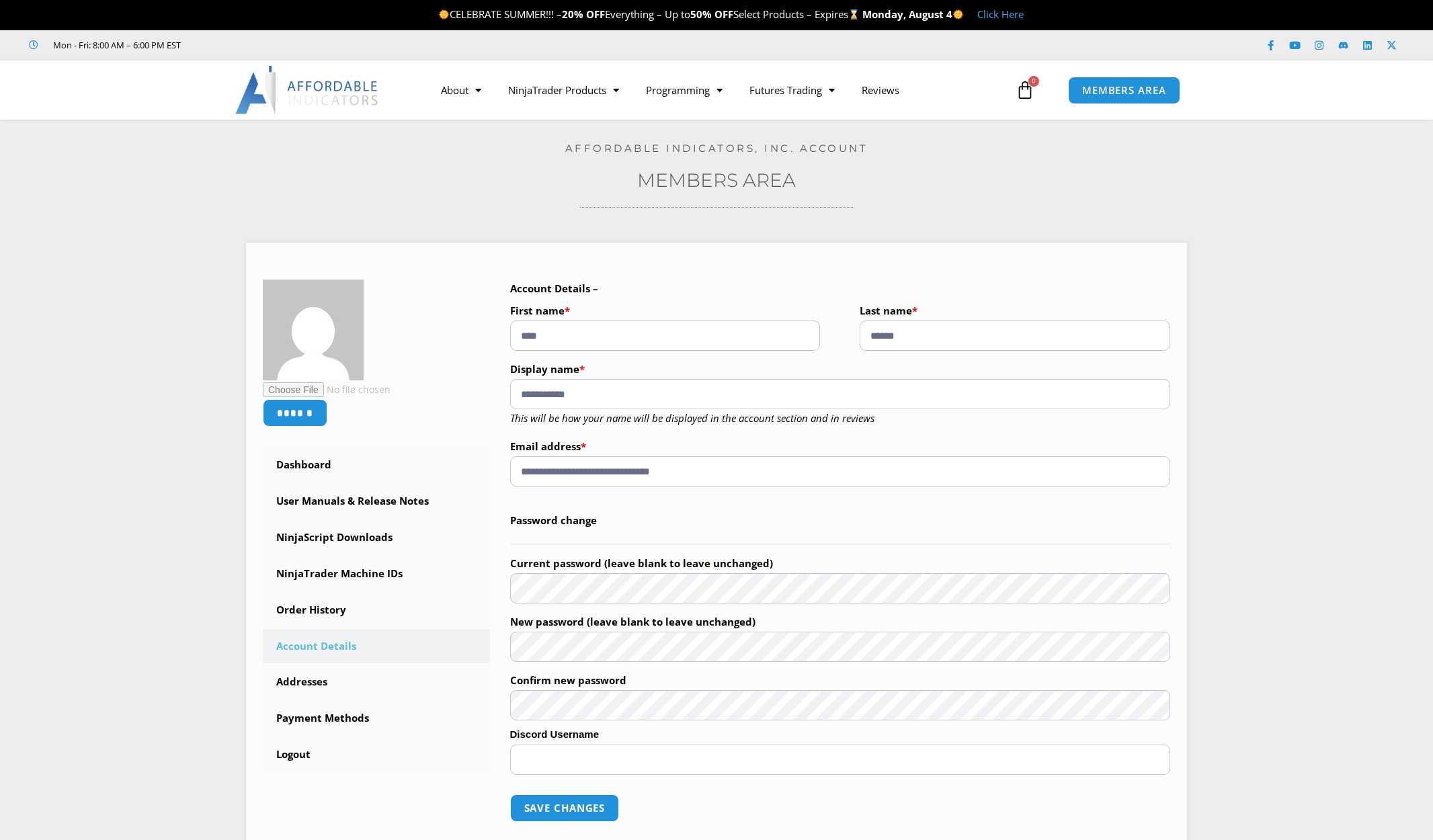 scroll, scrollTop: 0, scrollLeft: 0, axis: both 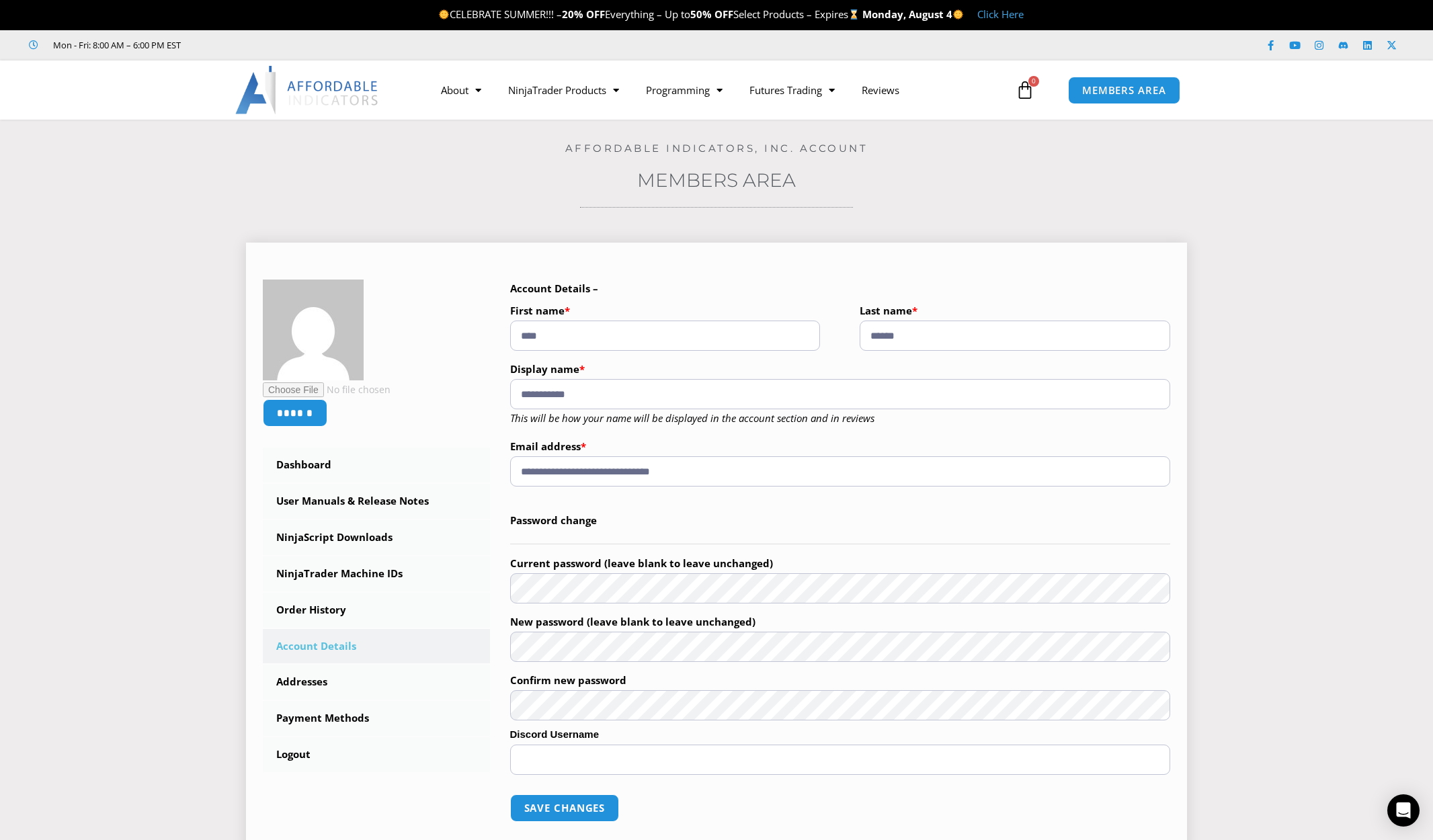 drag, startPoint x: 697, startPoint y: 469, endPoint x: 509, endPoint y: 468, distance: 188.0027 